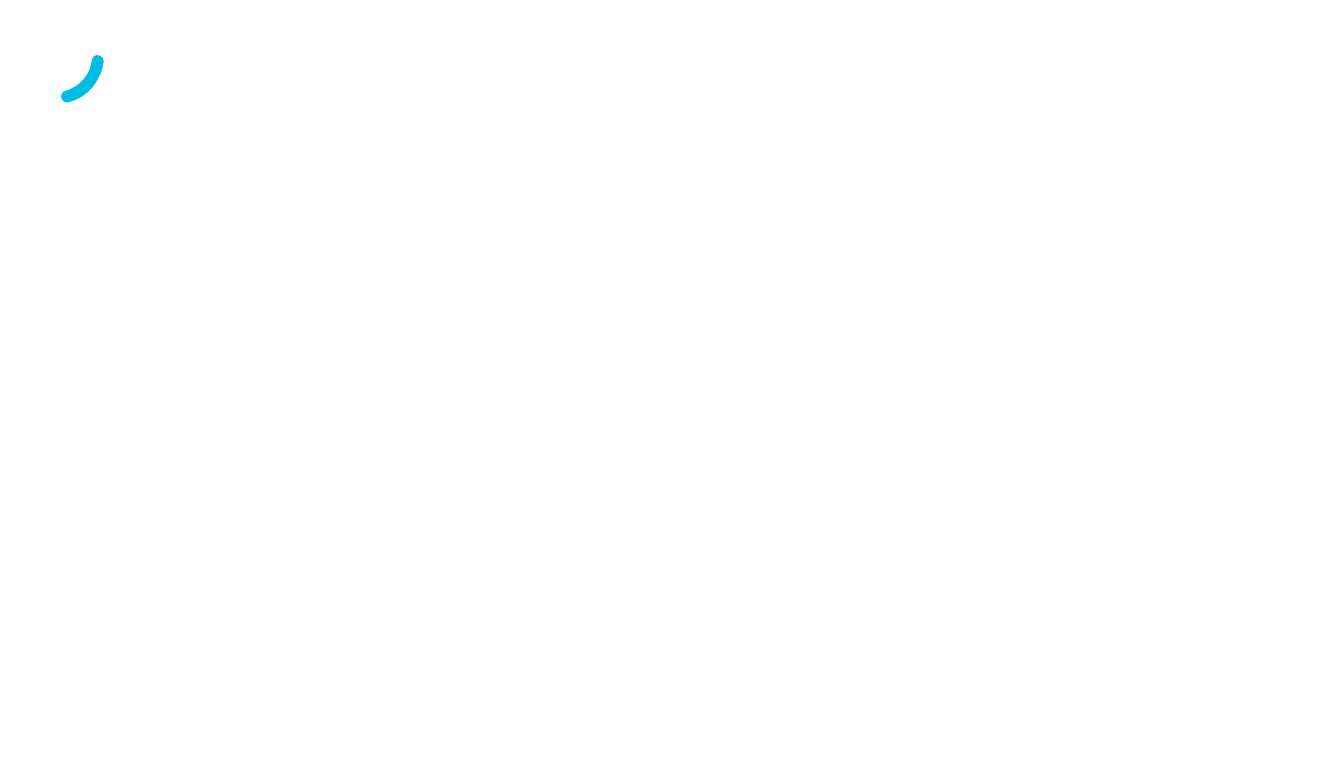 scroll, scrollTop: 0, scrollLeft: 0, axis: both 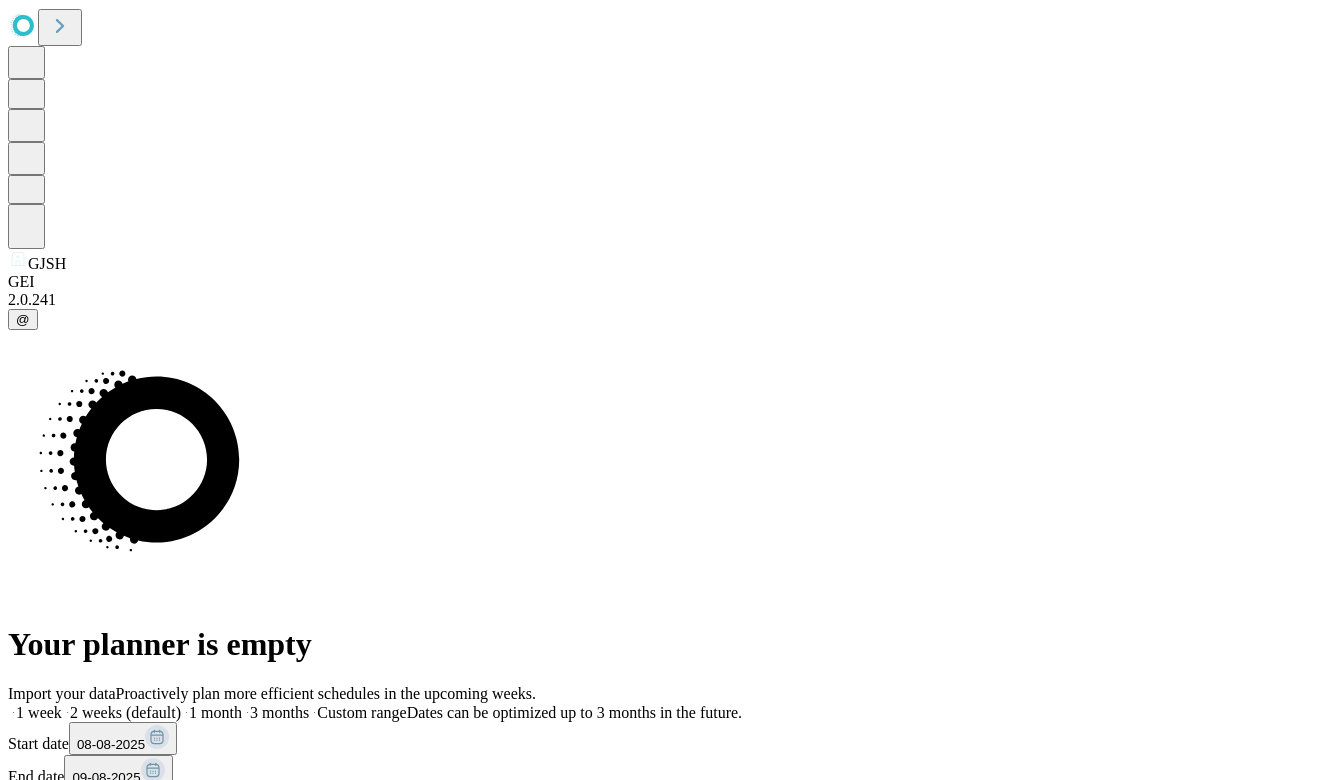 click at bounding box center [309, 712] 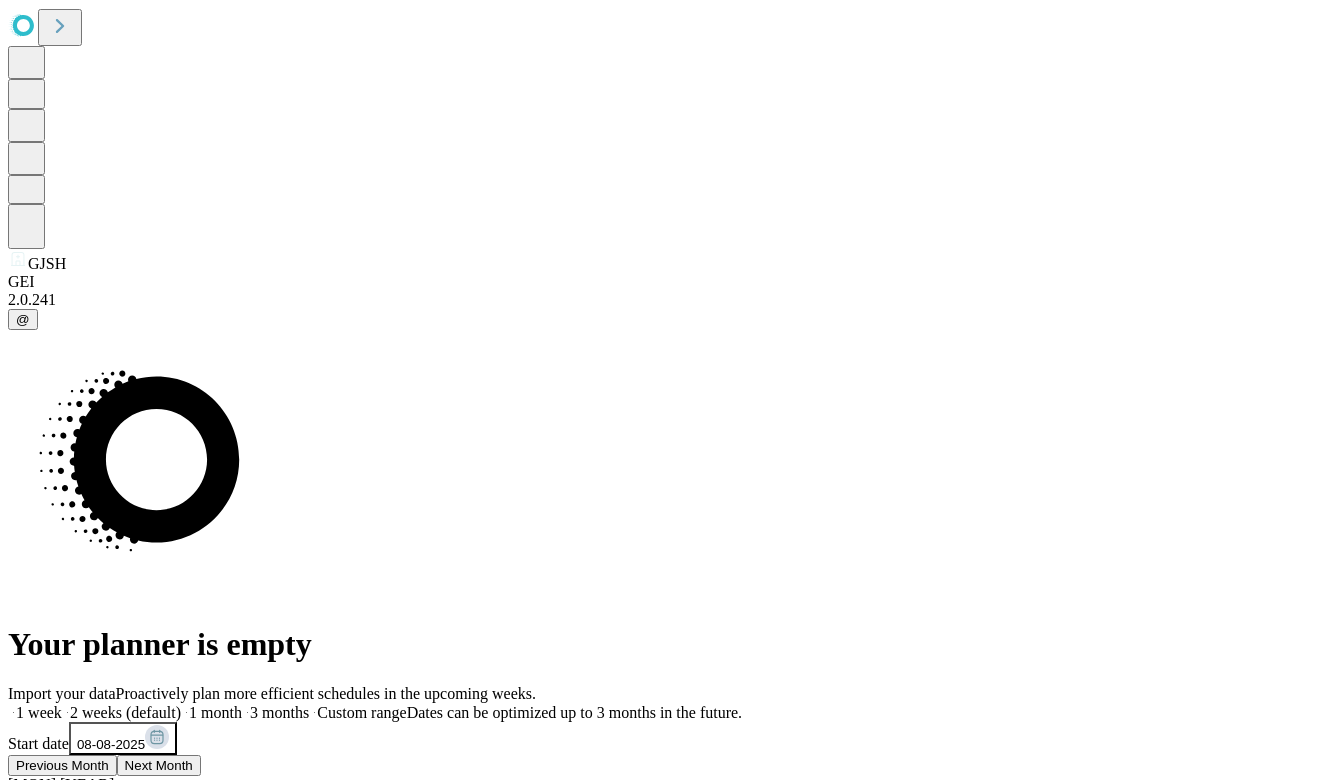 click on "Previous Month" at bounding box center (62, 765) 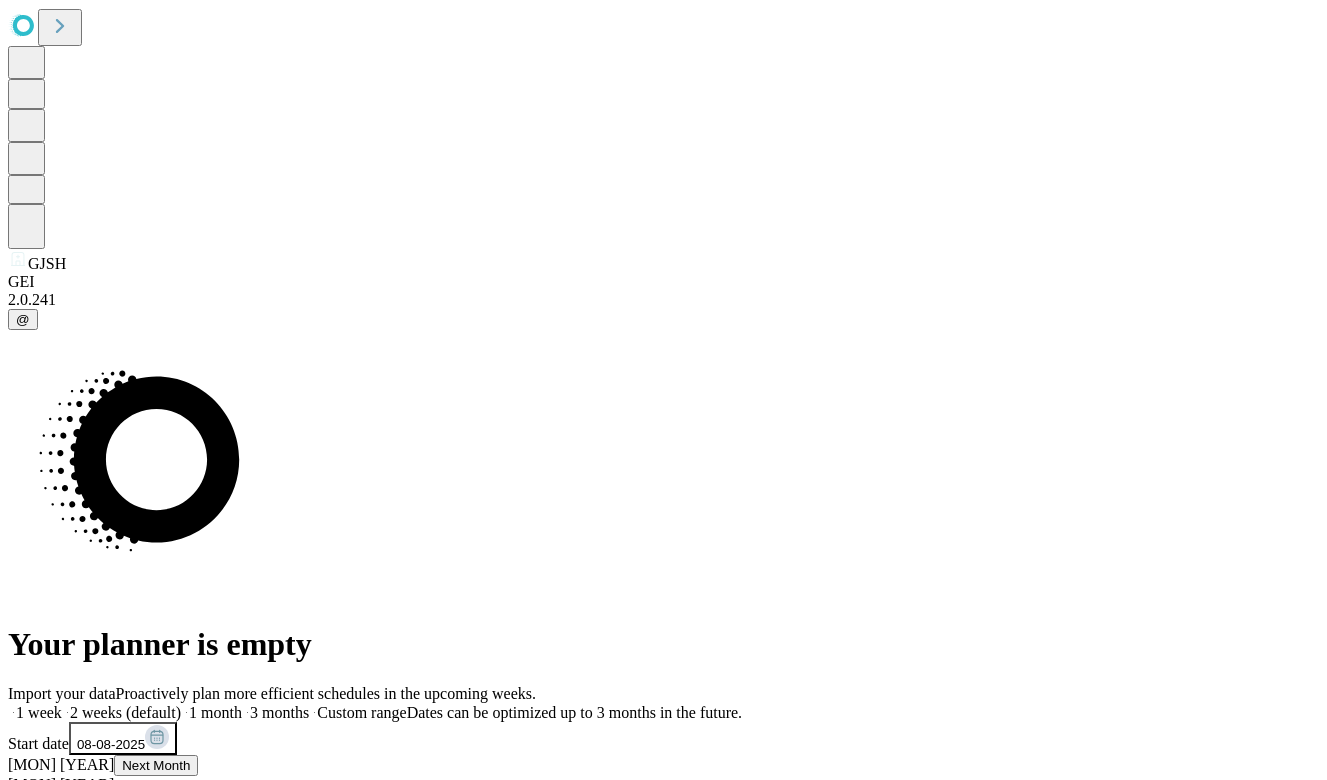 click on "1" at bounding box center [12, 946] 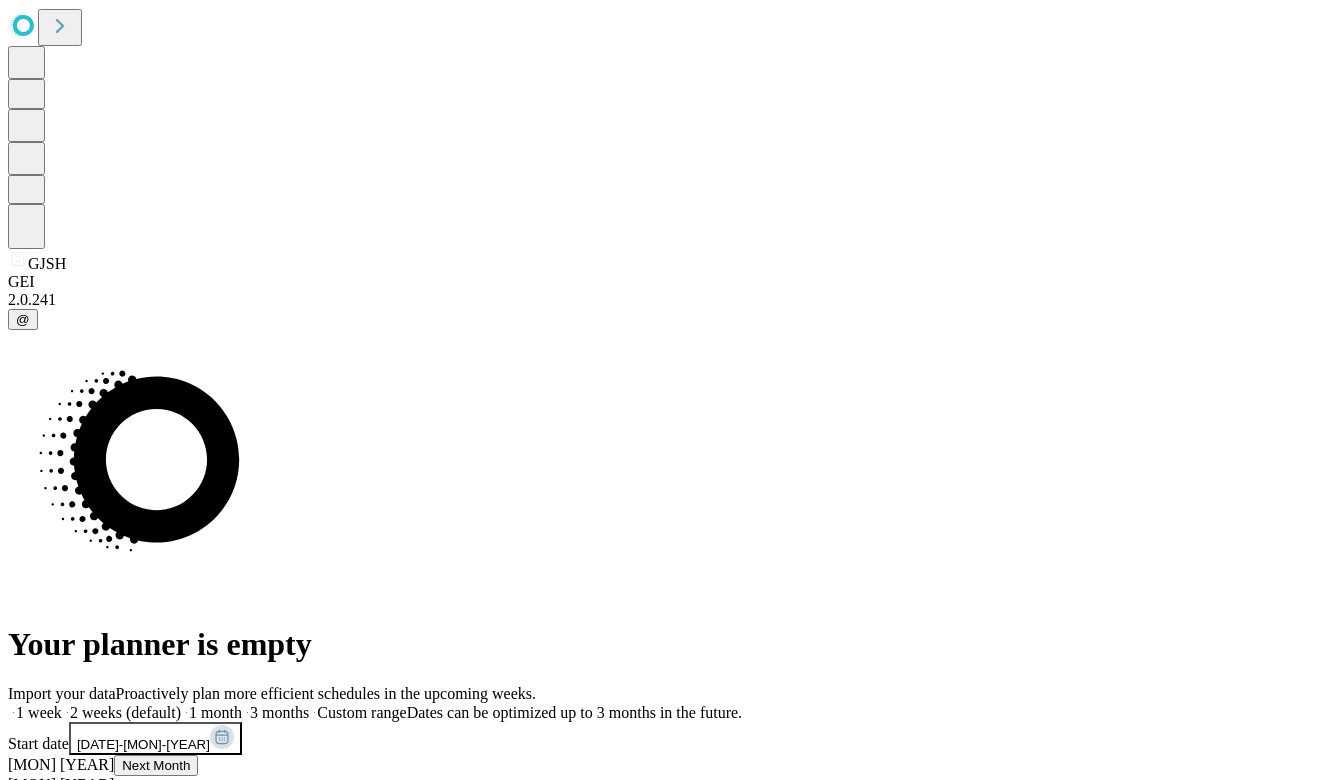 click on "Import your data Proactively plan more efficient schedules in the upcoming weeks. 1 week 2 weeks (default) 1 month 3 months Custom range Dates can be optimized up to 3 months in the future. Start date [DATE] [MON] [YEAR] End date [DATE] [MON] [YEAR] Fetch Alternatively Upload a file   With your OR schedule from your existing EHR" at bounding box center [663, 1183] 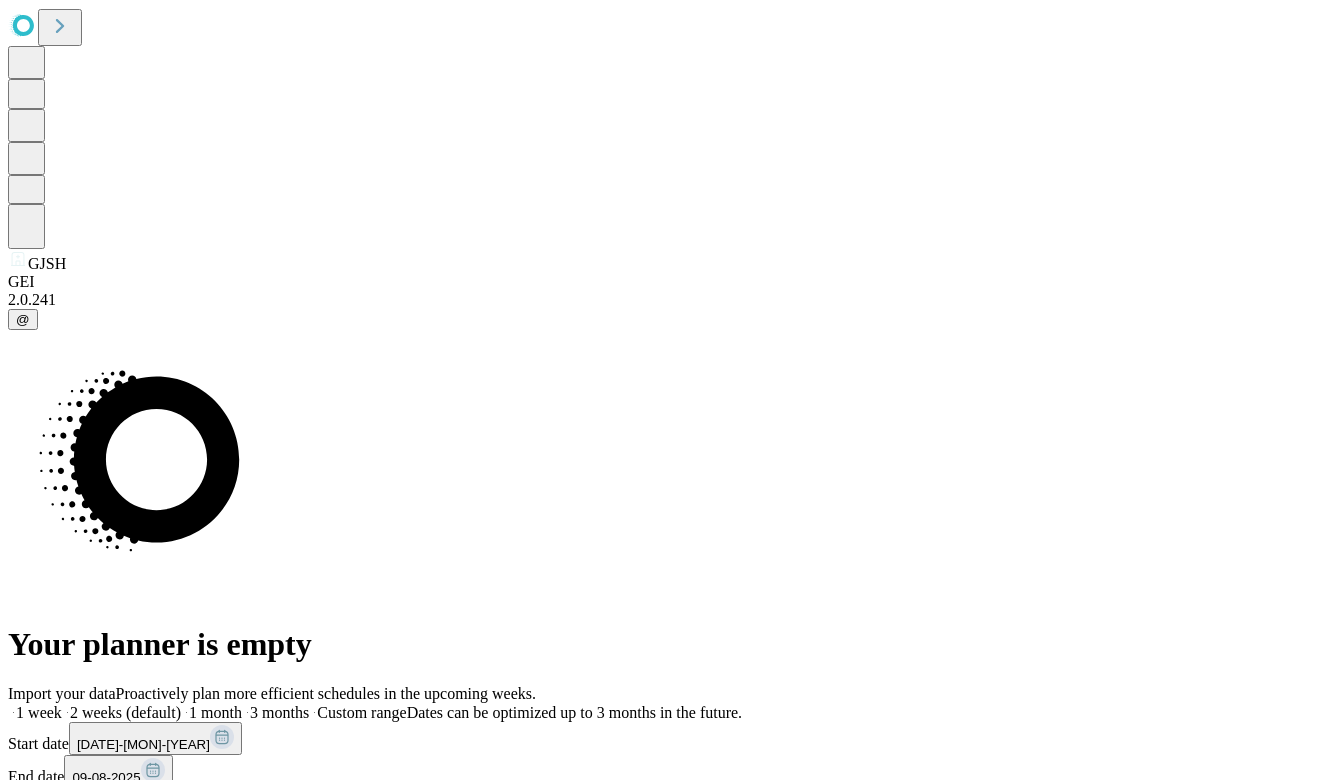 click on "Fetch" at bounding box center (663, 798) 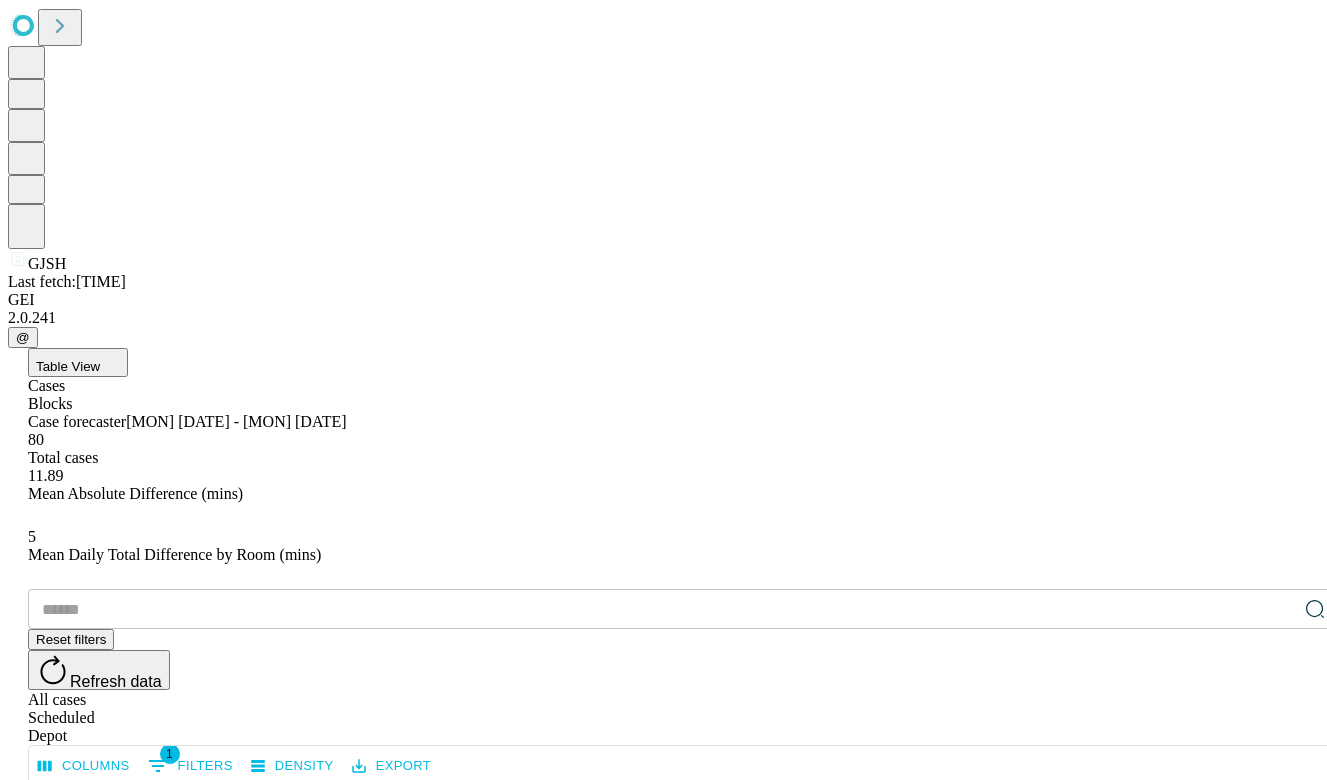 click at bounding box center (662, 609) 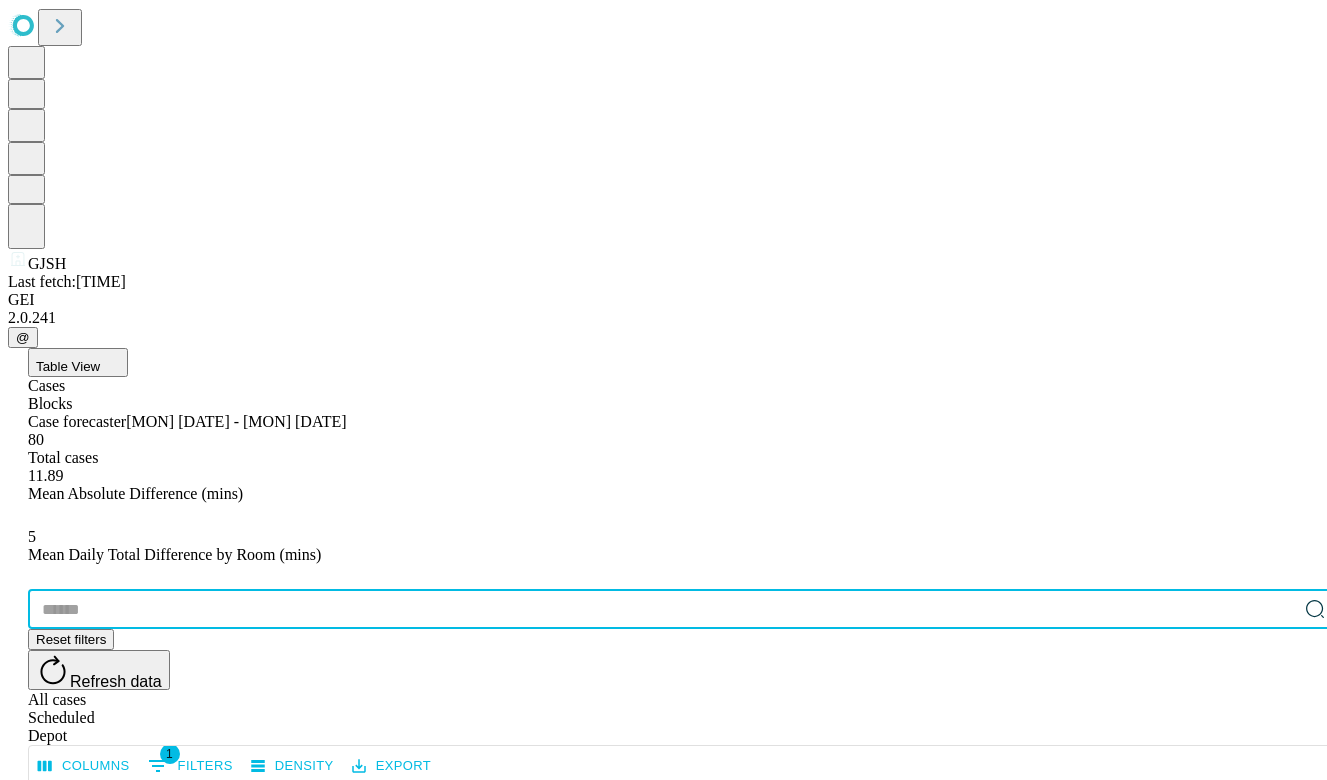 click at bounding box center [662, 609] 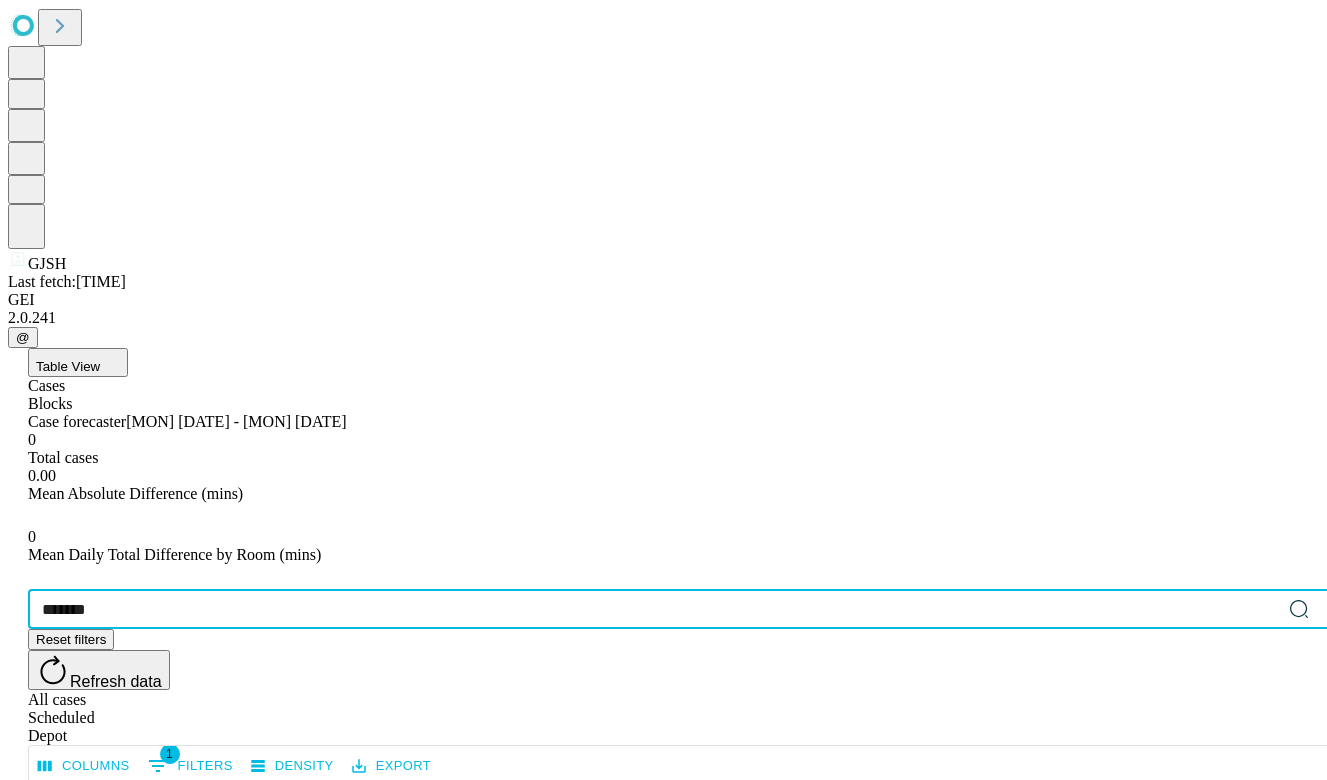 type on "*******" 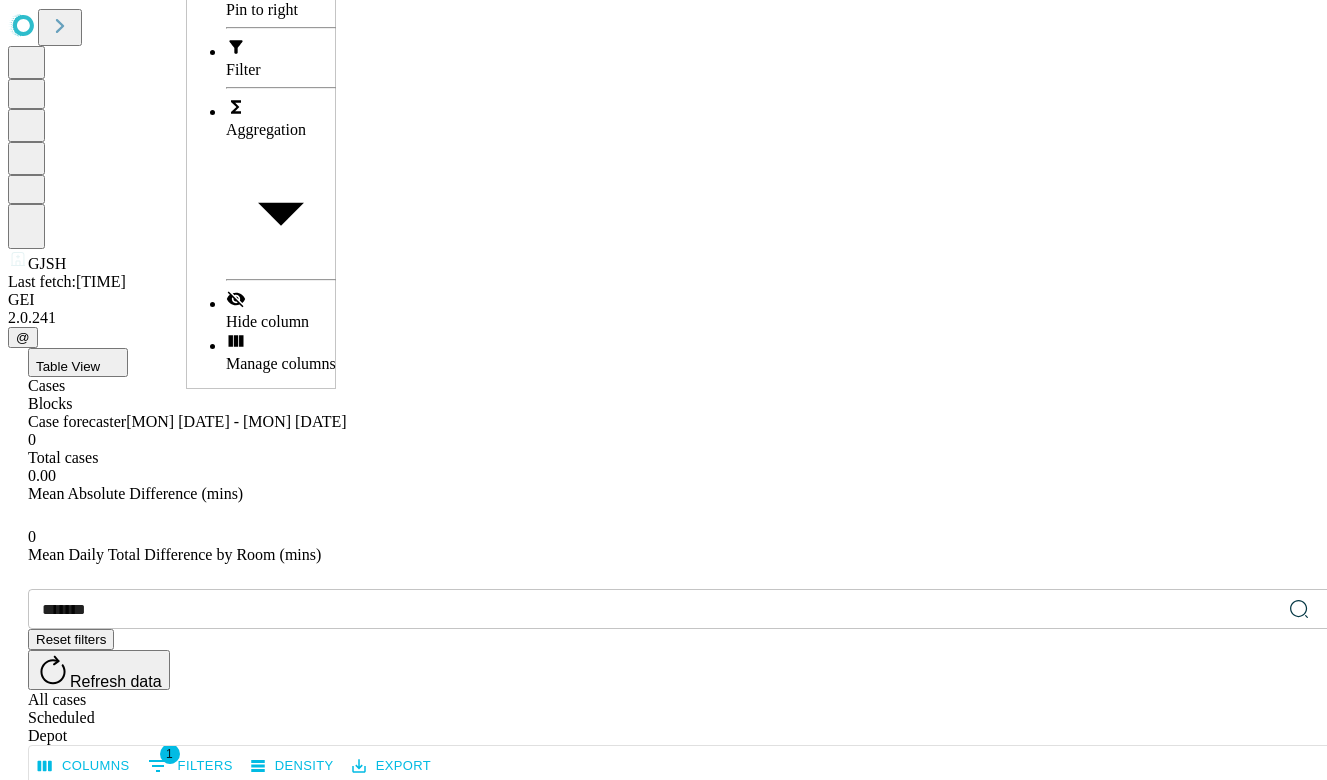 click on "No rows" at bounding box center (634, 977) 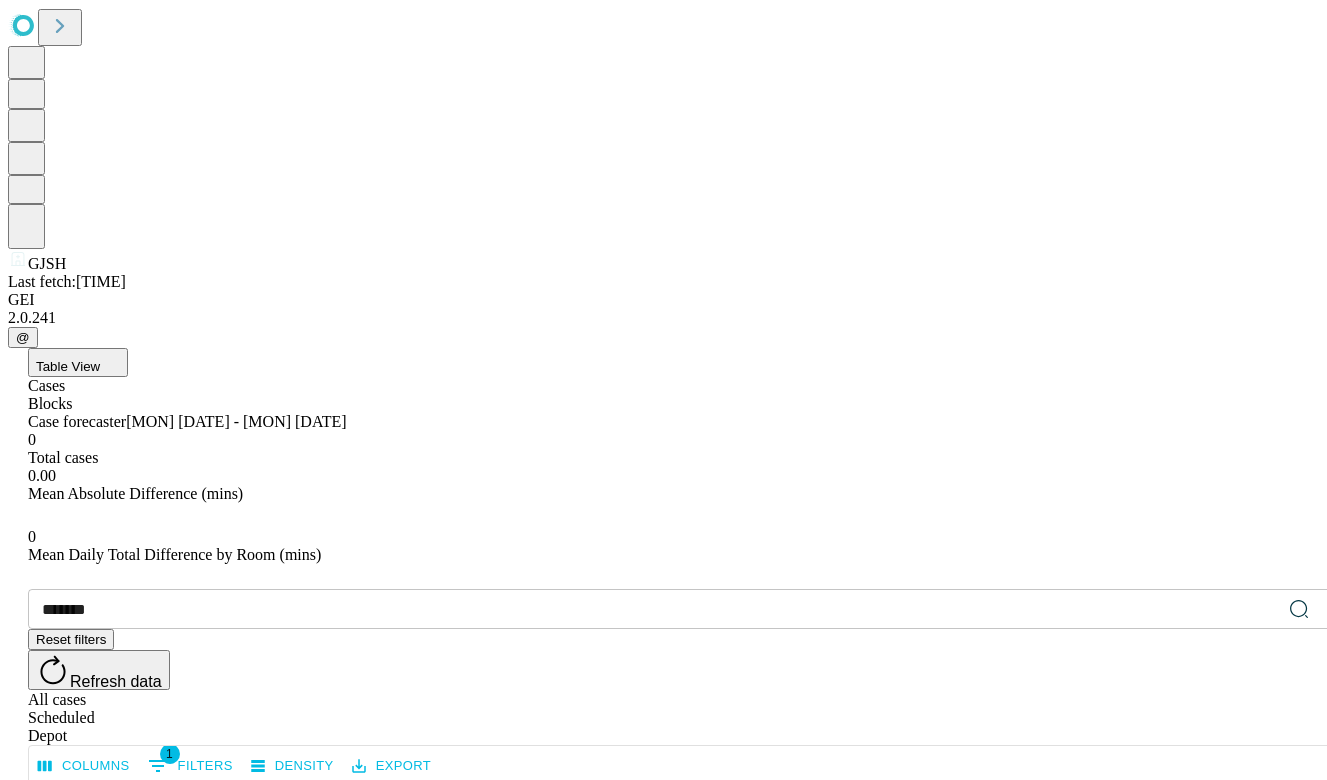 click 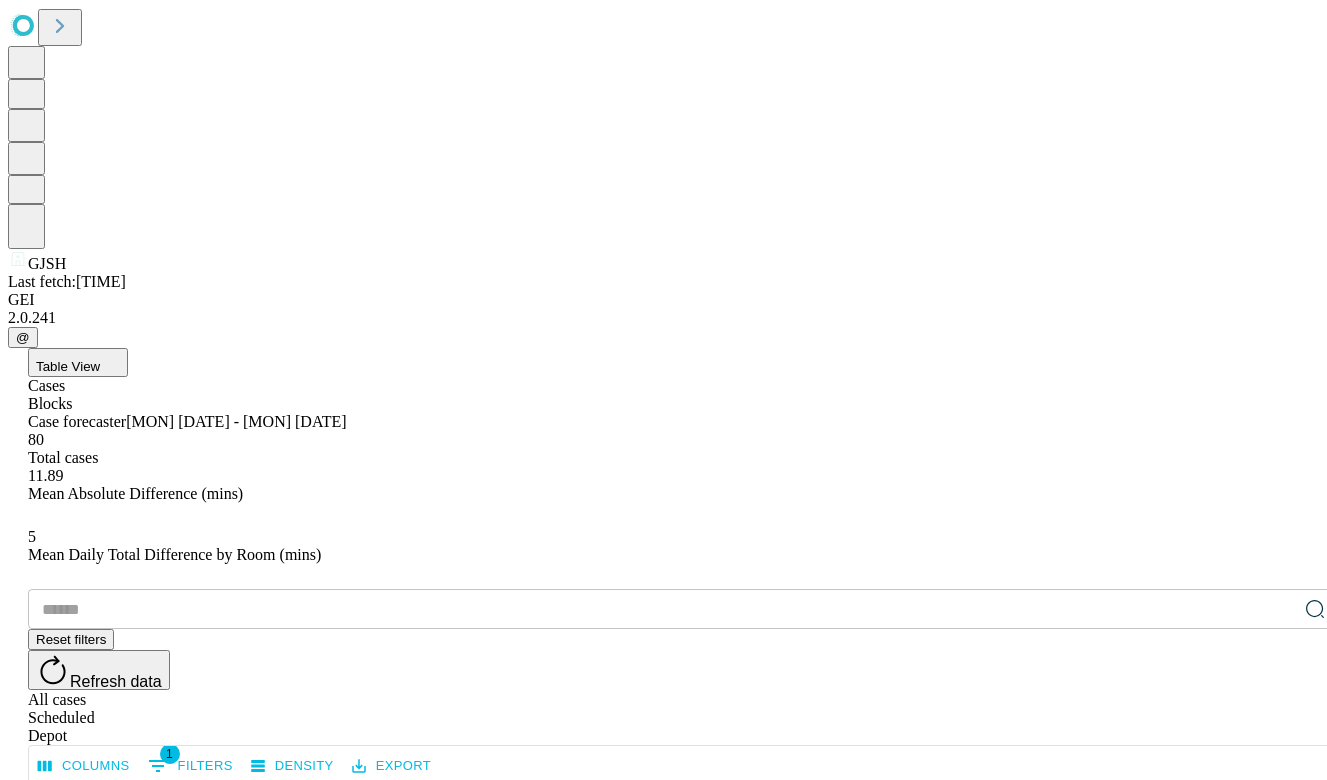 click on "All cases" at bounding box center [683, 700] 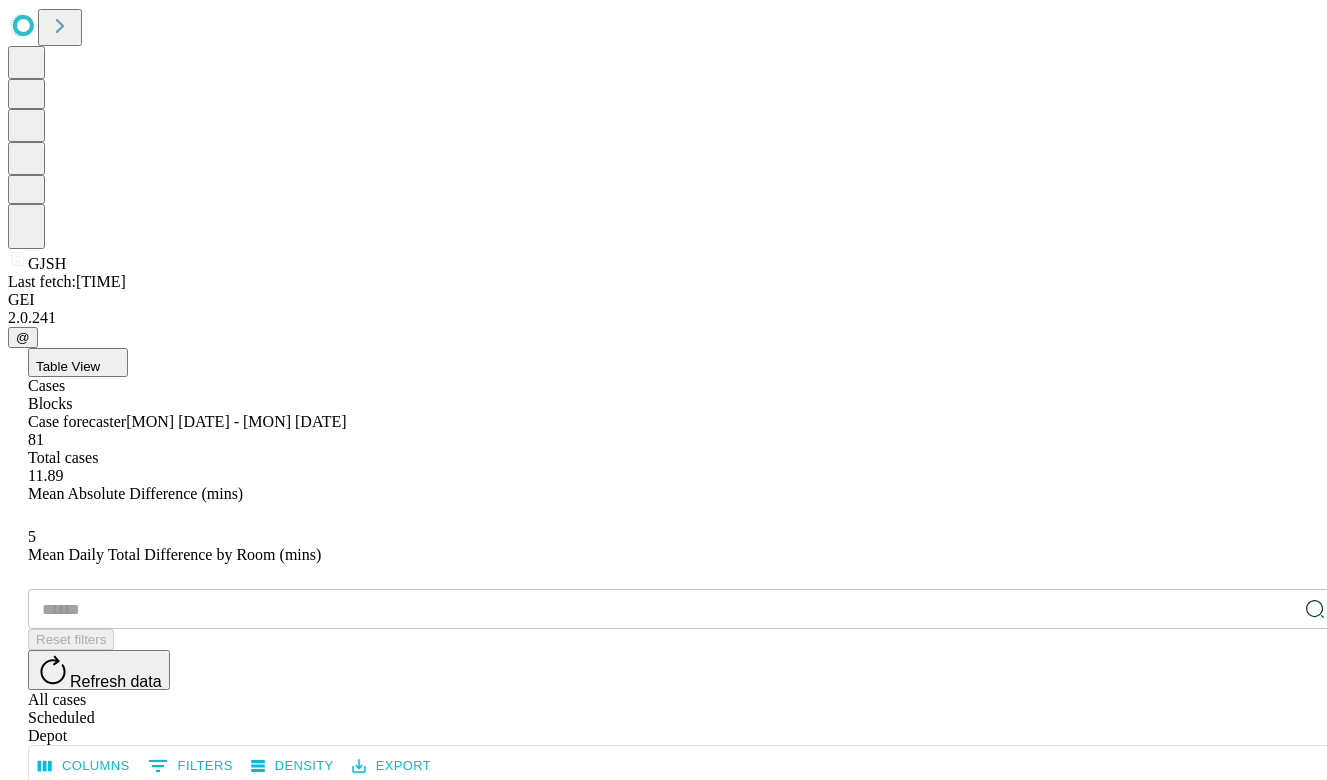 click 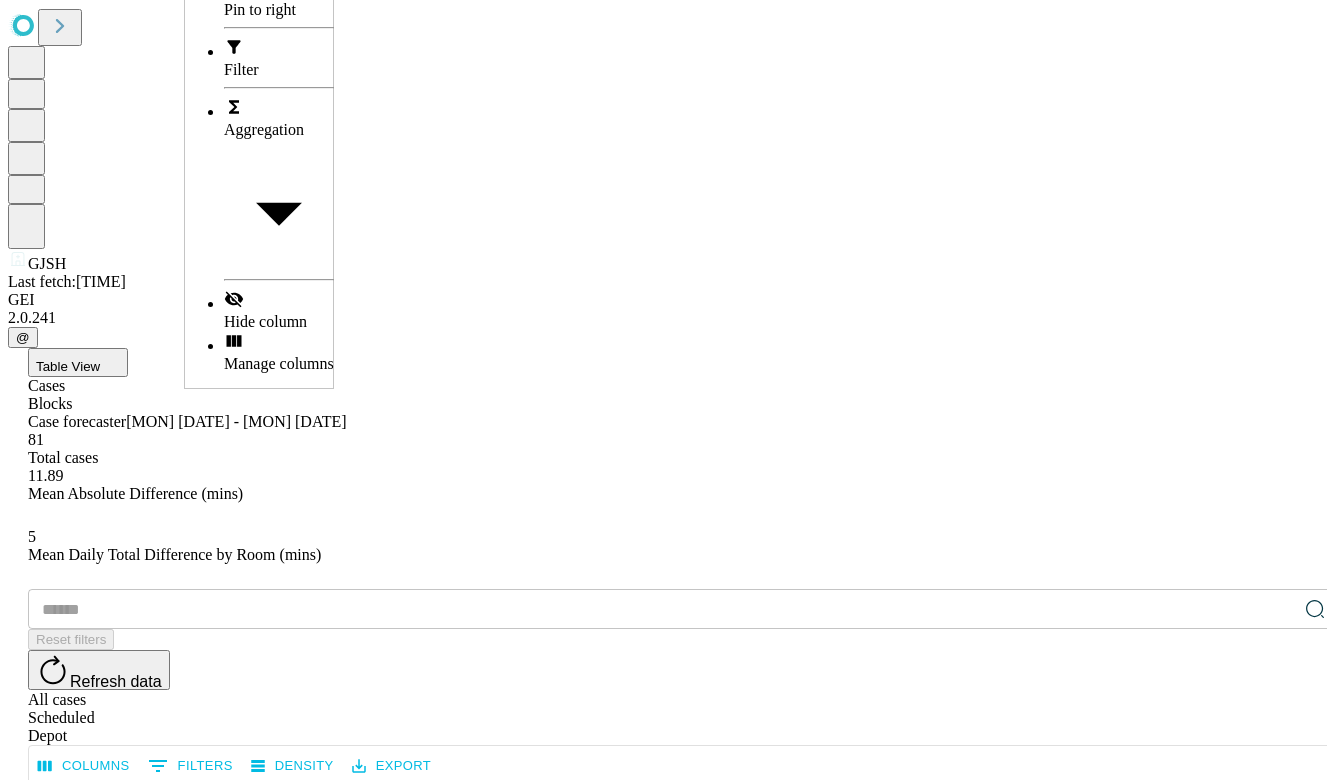 click on "Filter" at bounding box center (241, 69) 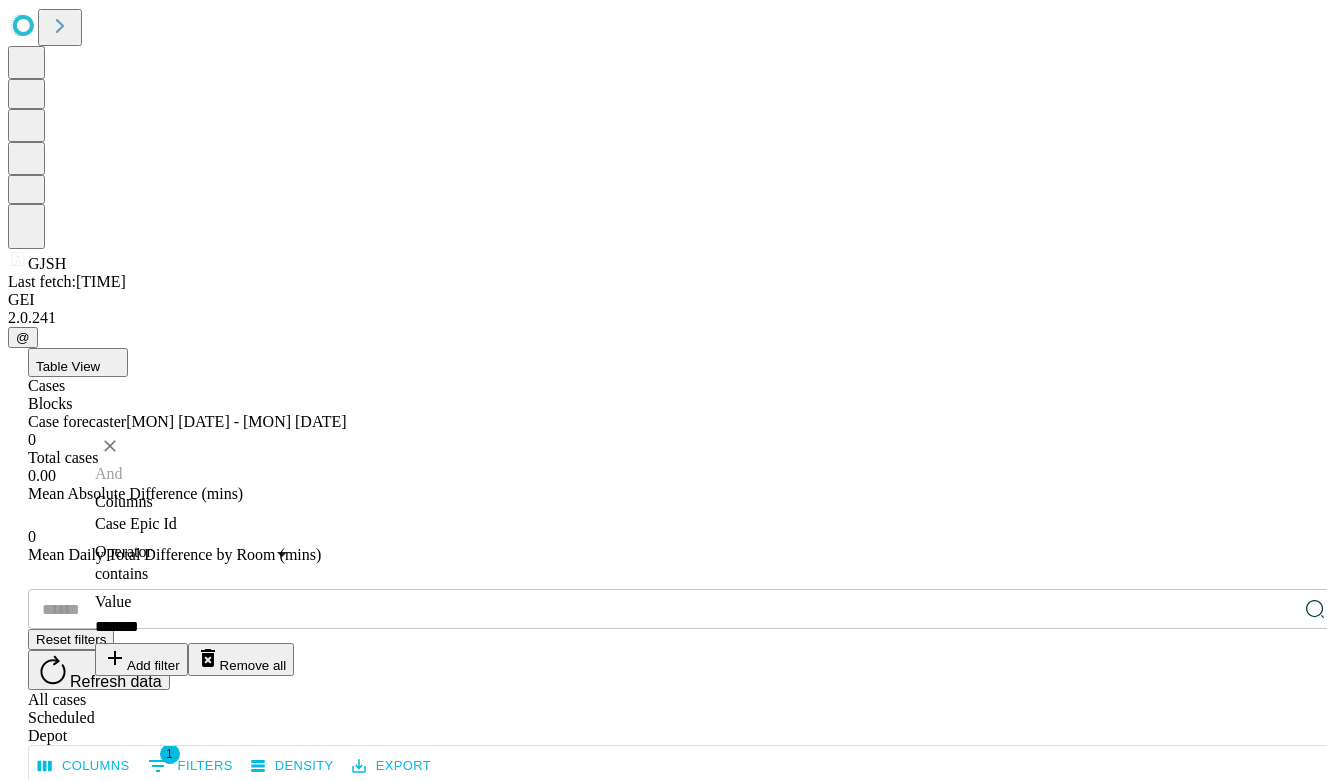 type on "*******" 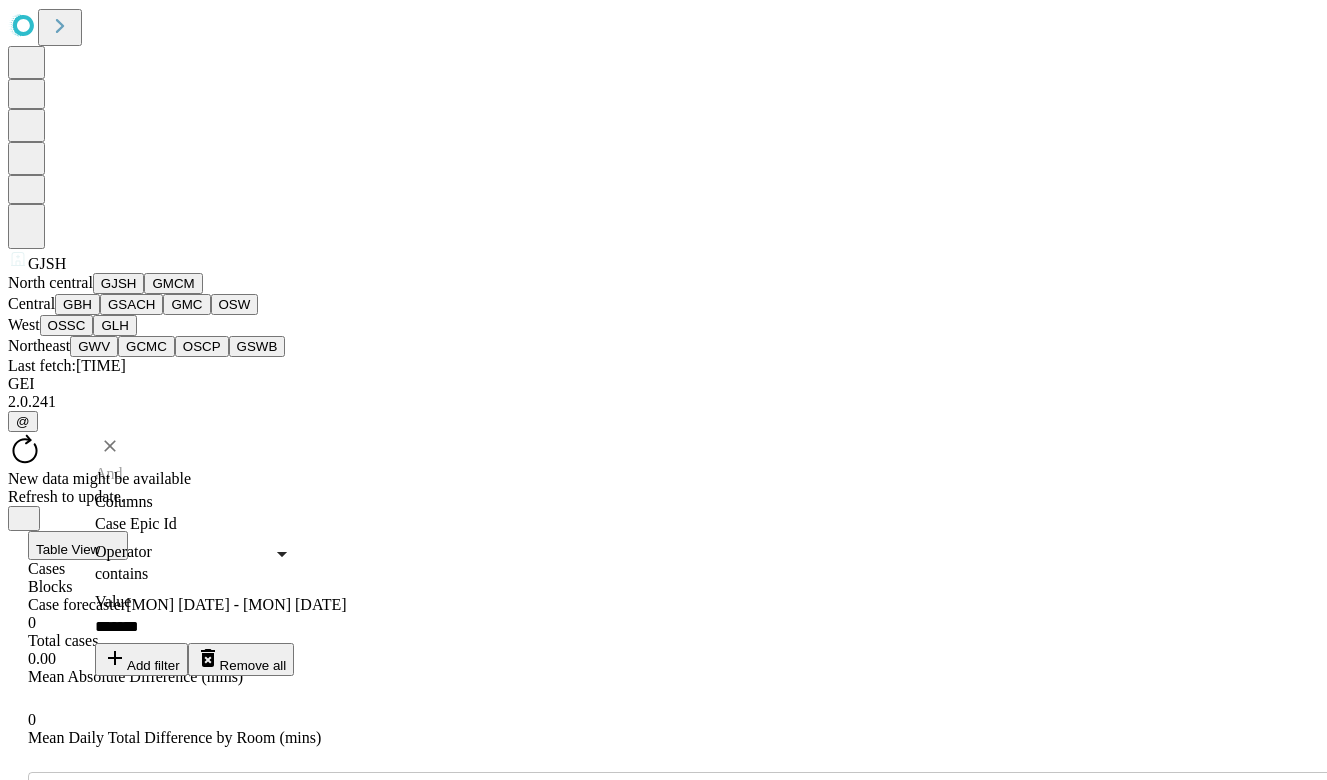 scroll, scrollTop: 390, scrollLeft: 0, axis: vertical 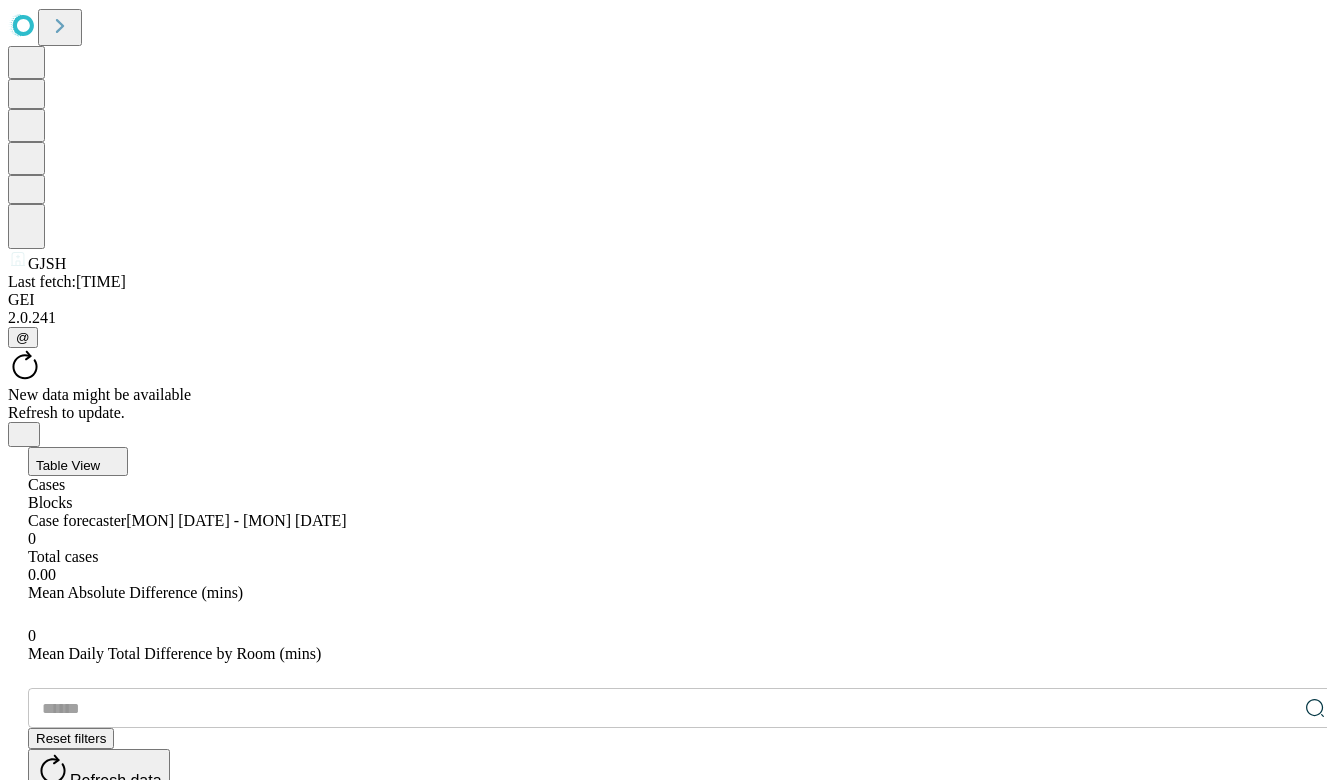 click on "Confirm" at bounding box center (97, 1740) 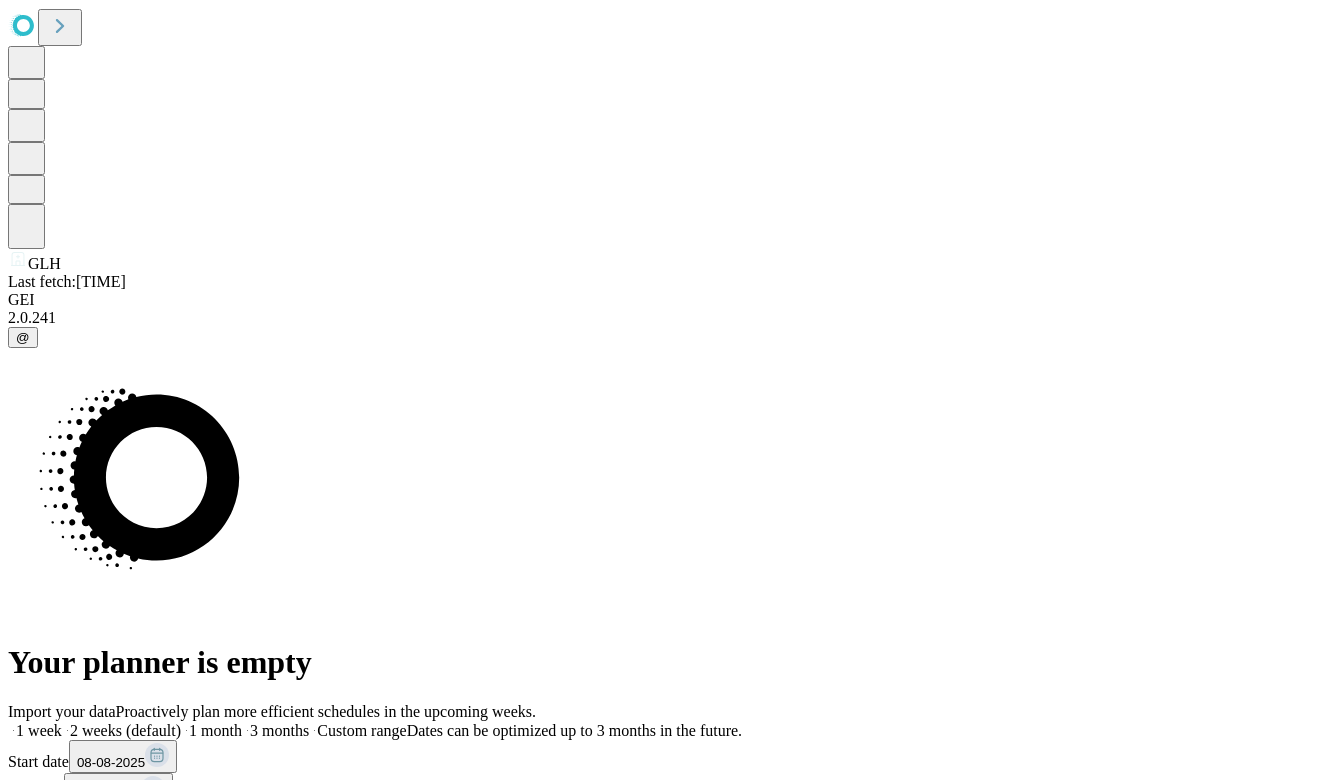 click at bounding box center [742, 730] 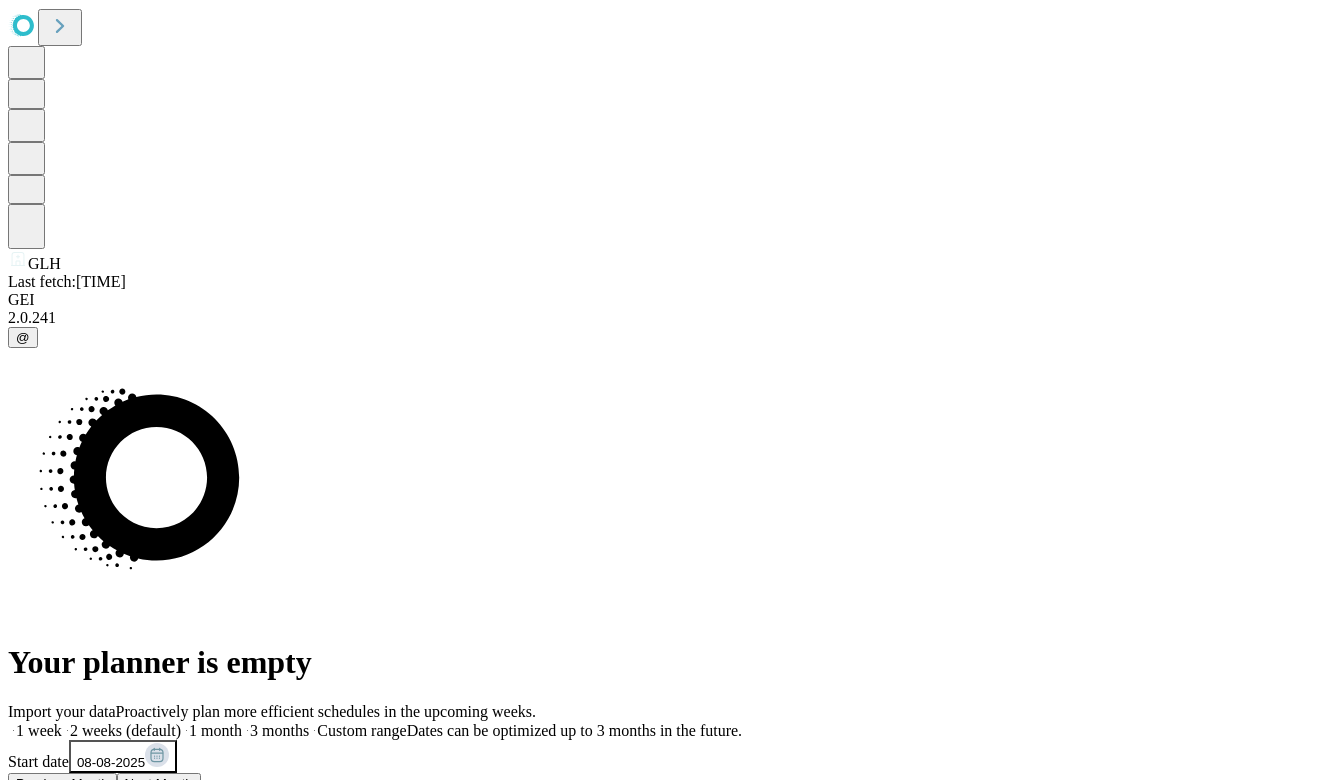 click on "Previous Month" at bounding box center [62, 783] 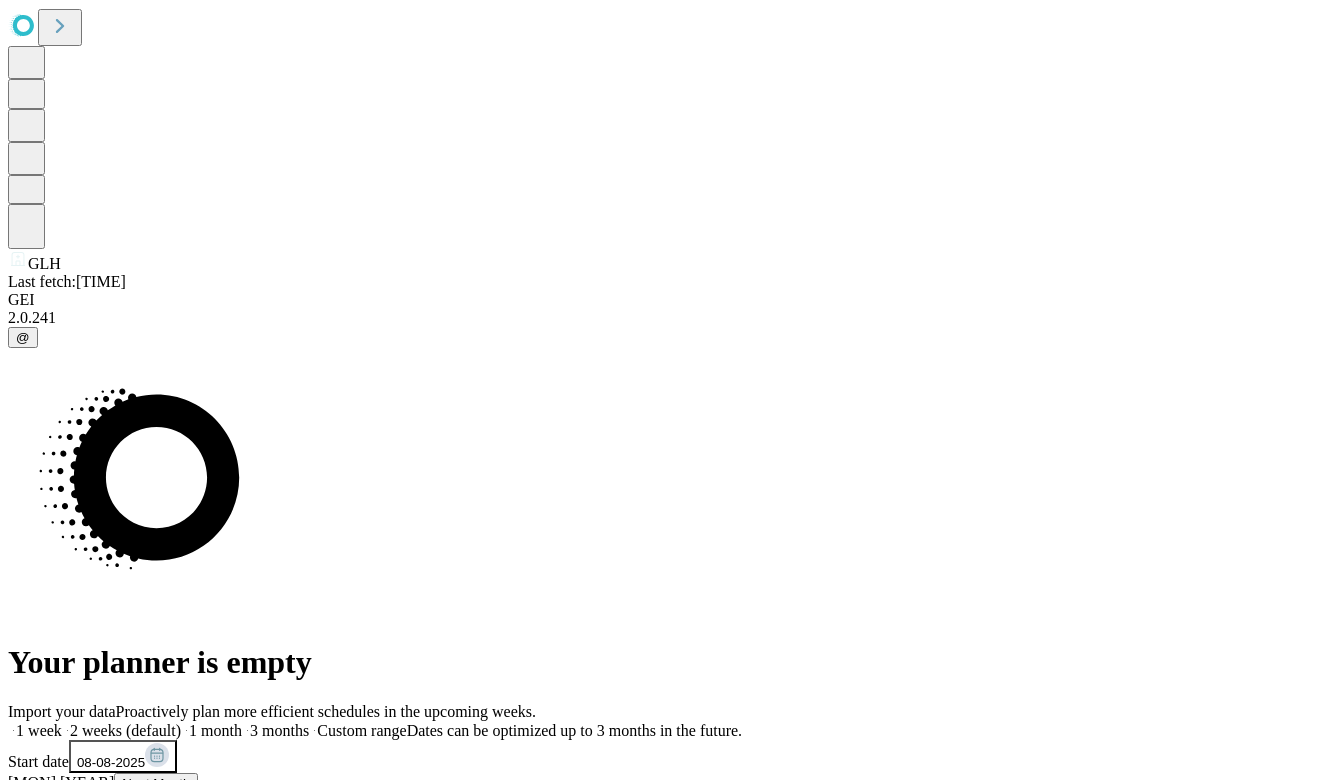 click on "8" at bounding box center [12, 1090] 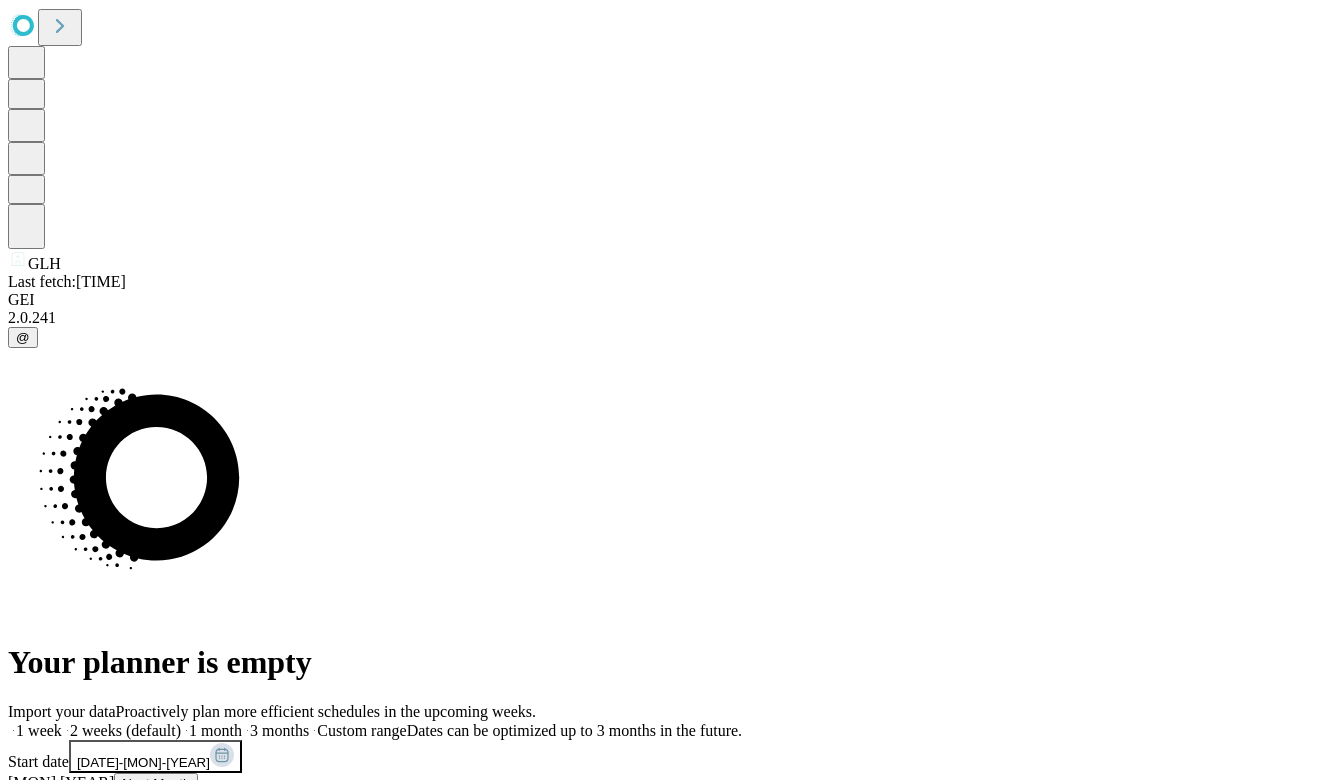 click on "Import your data Proactively plan more efficient schedules in the upcoming weeks. 1 week 2 weeks (default) 1 month 3 months Custom range Dates can be optimized up to 3 months in the future. Start date [DATE] [MON] [YEAR] End date [DATE] [MON] [YEAR] Fetch Alternatively Upload a file   With your OR schedule from your existing EHR" at bounding box center (663, 1201) 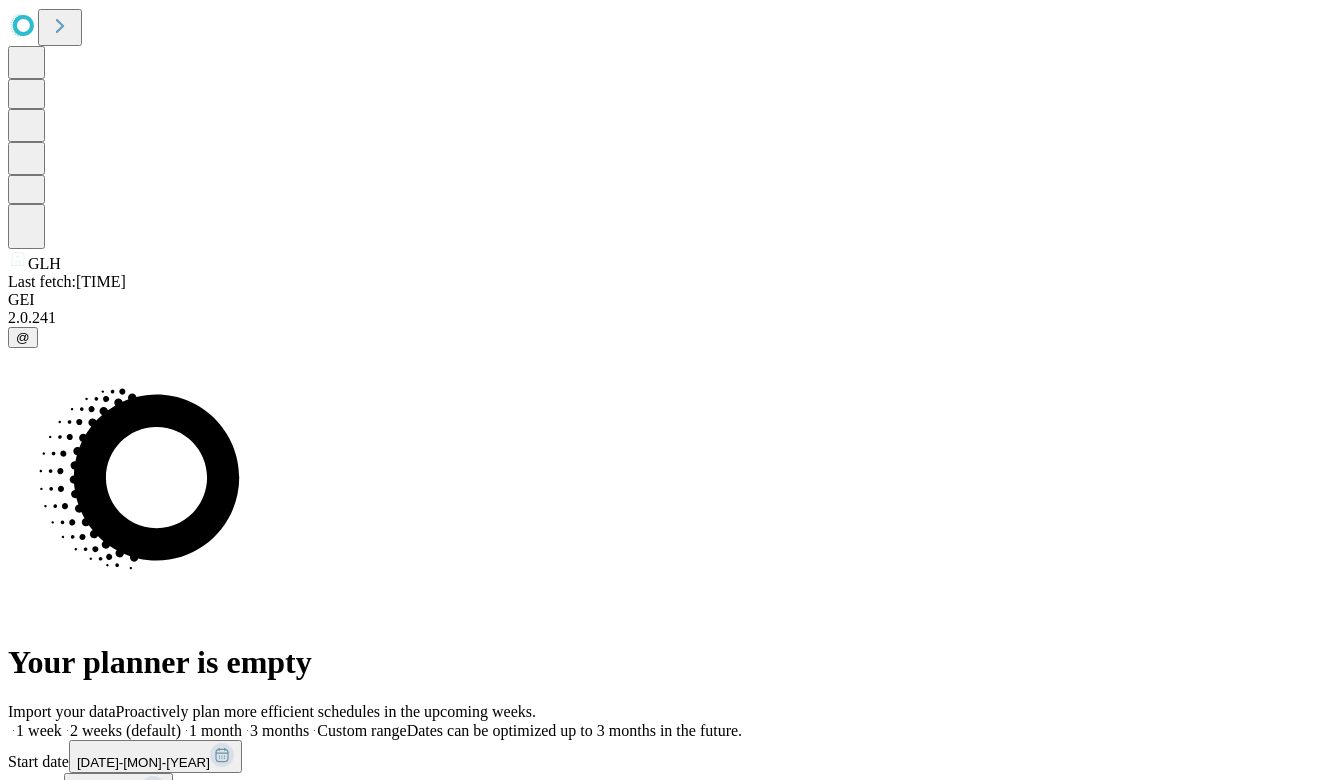 click on "Fetch" at bounding box center [663, 816] 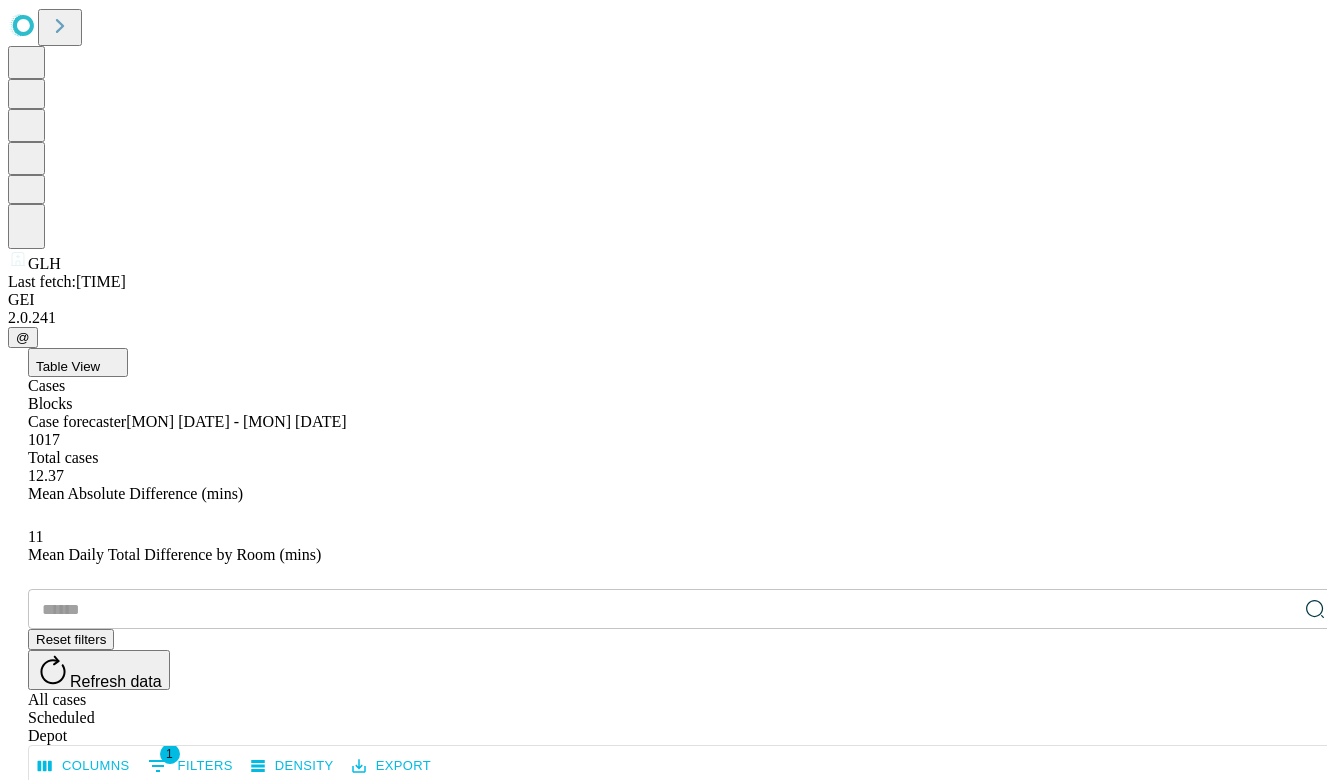 click on "1 Filters" at bounding box center (190, 766) 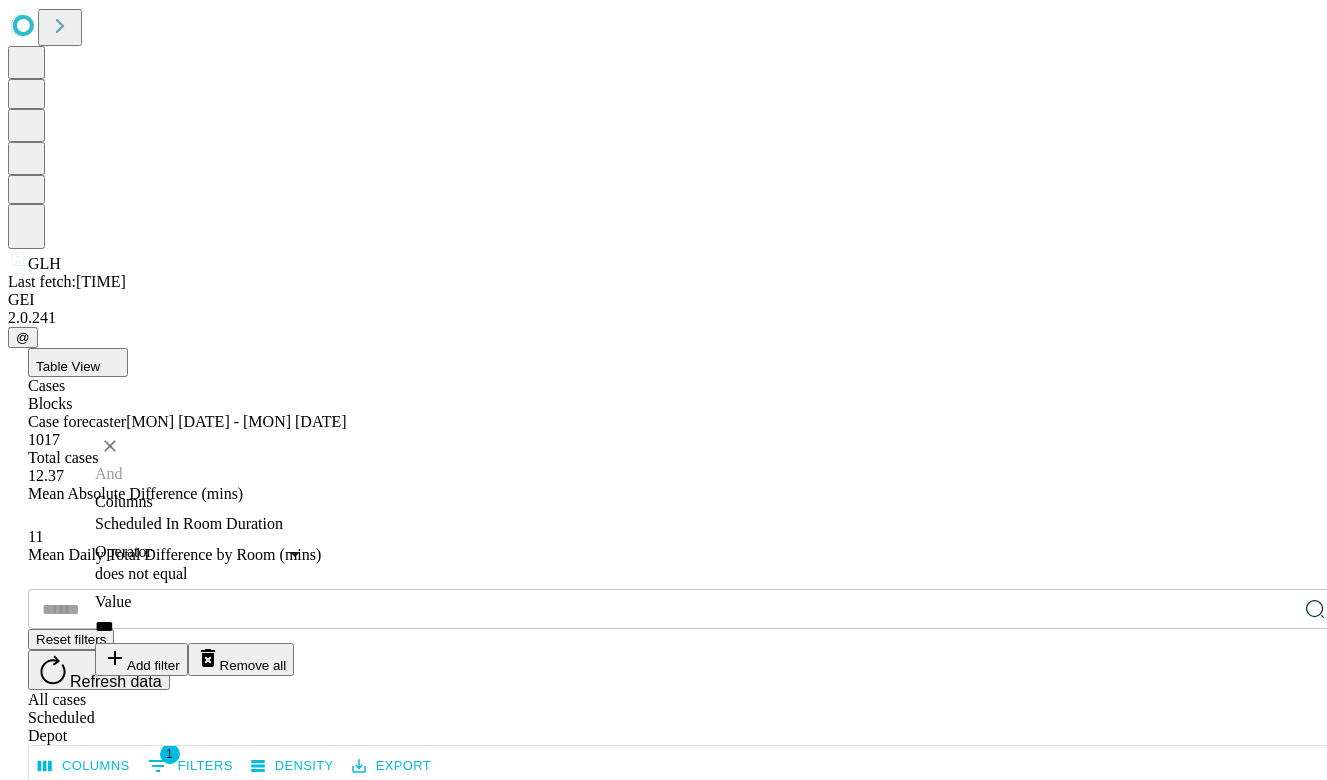 click 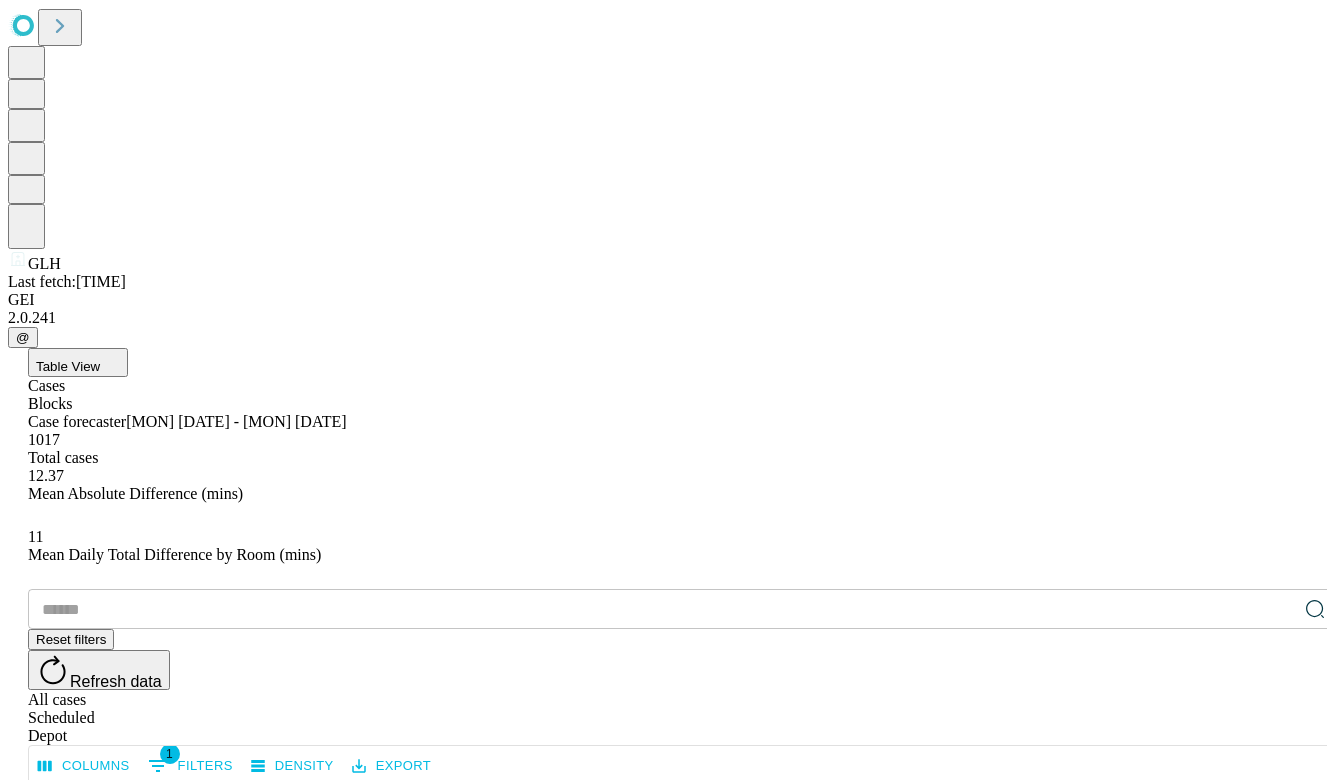 click at bounding box center (662, 609) 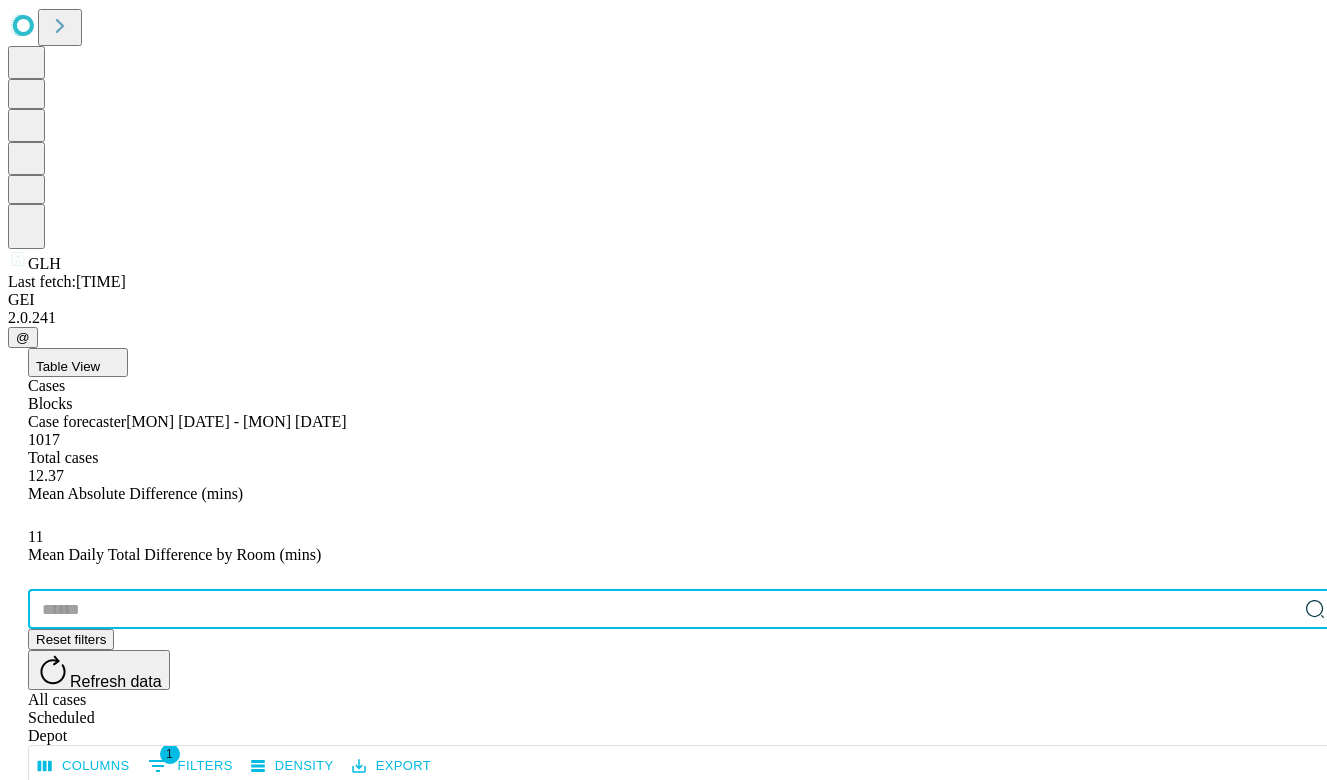 paste on "*******" 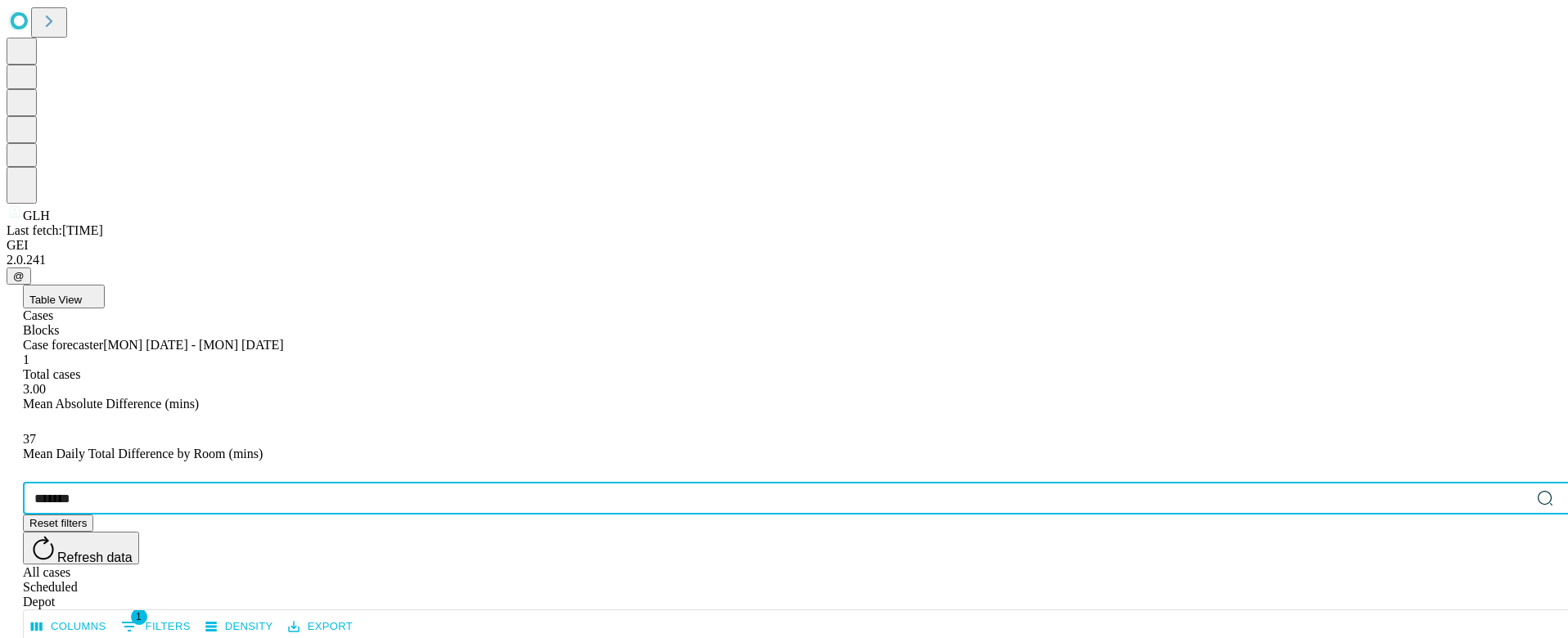 drag, startPoint x: 127, startPoint y: 246, endPoint x: 75, endPoint y: 236, distance: 52.952809 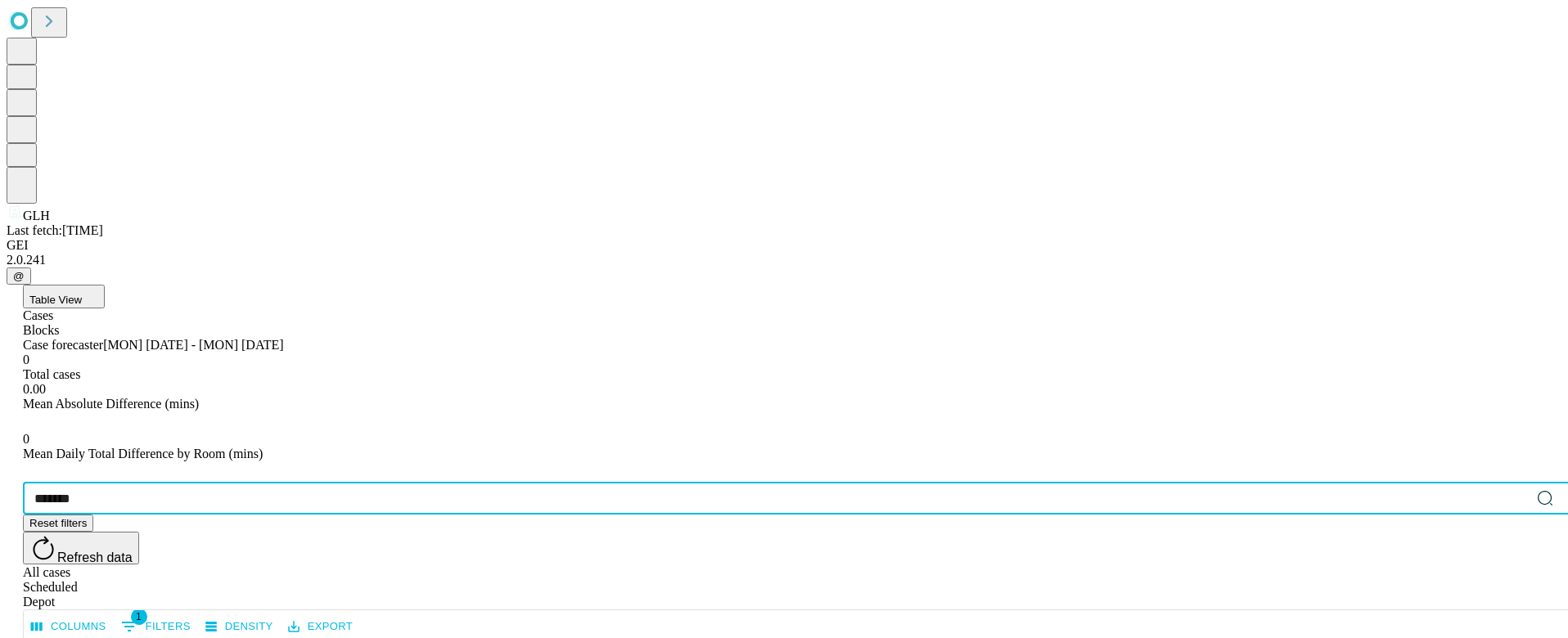 type on "*******" 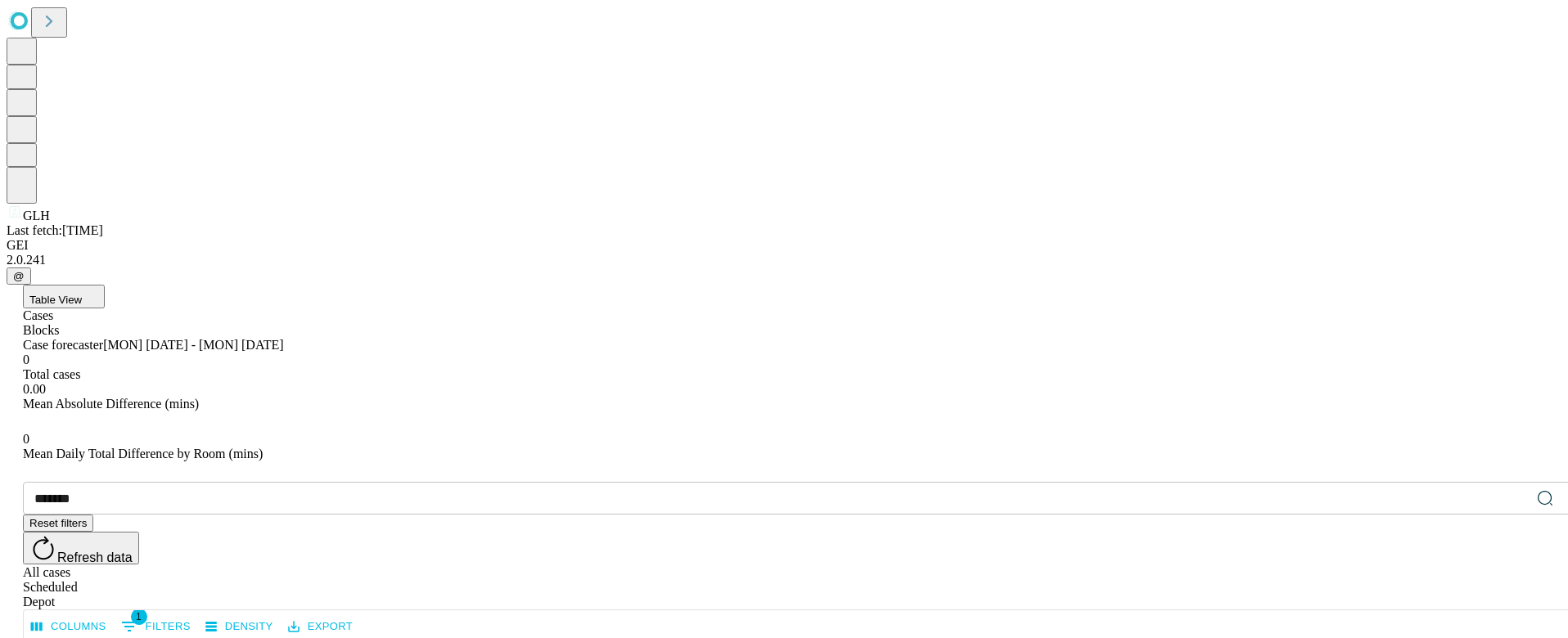 click on "All cases" at bounding box center (800, 573) 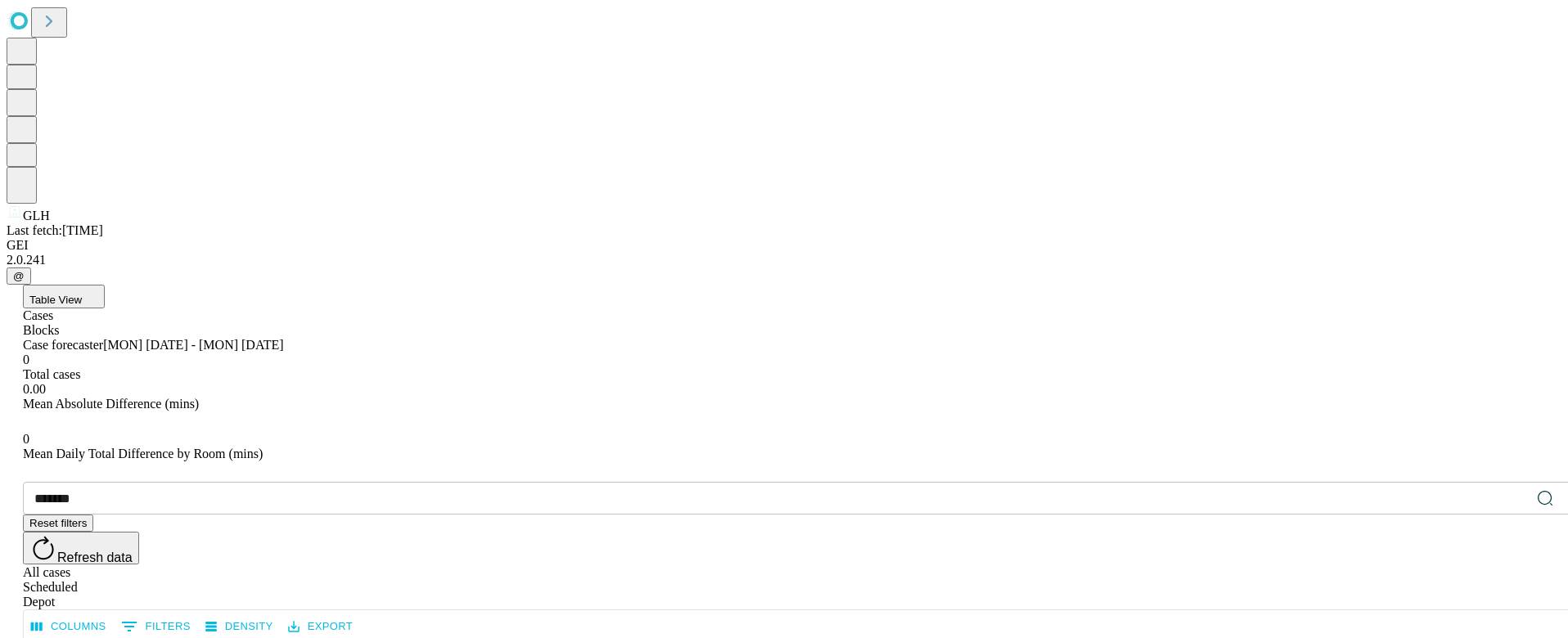 click on "*******" at bounding box center (777, 498) 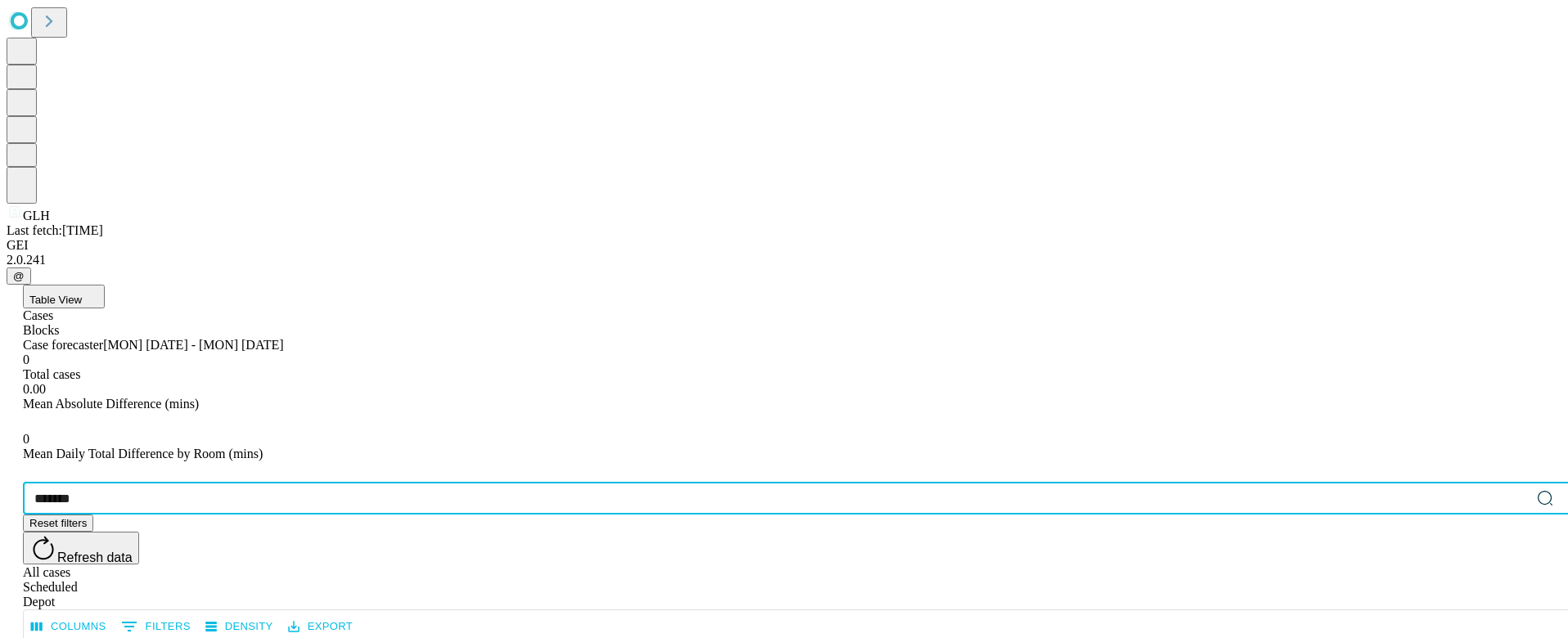 click 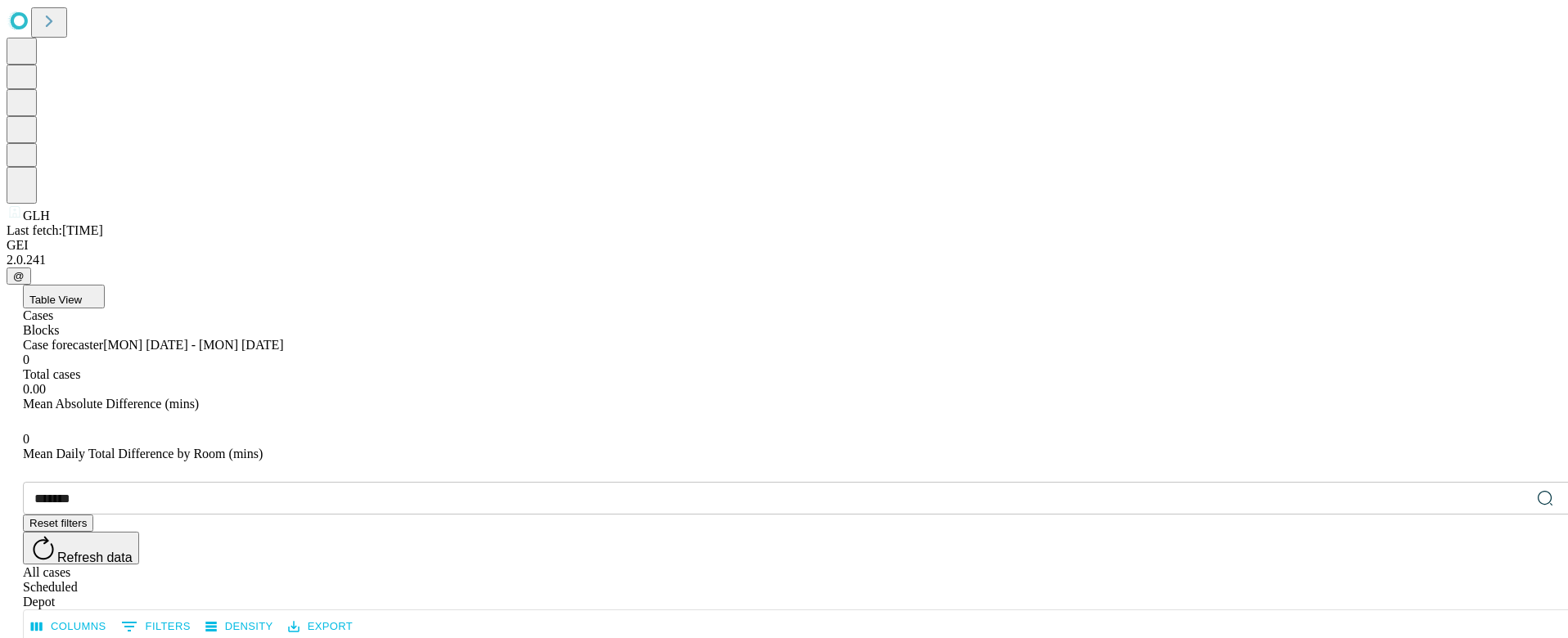click 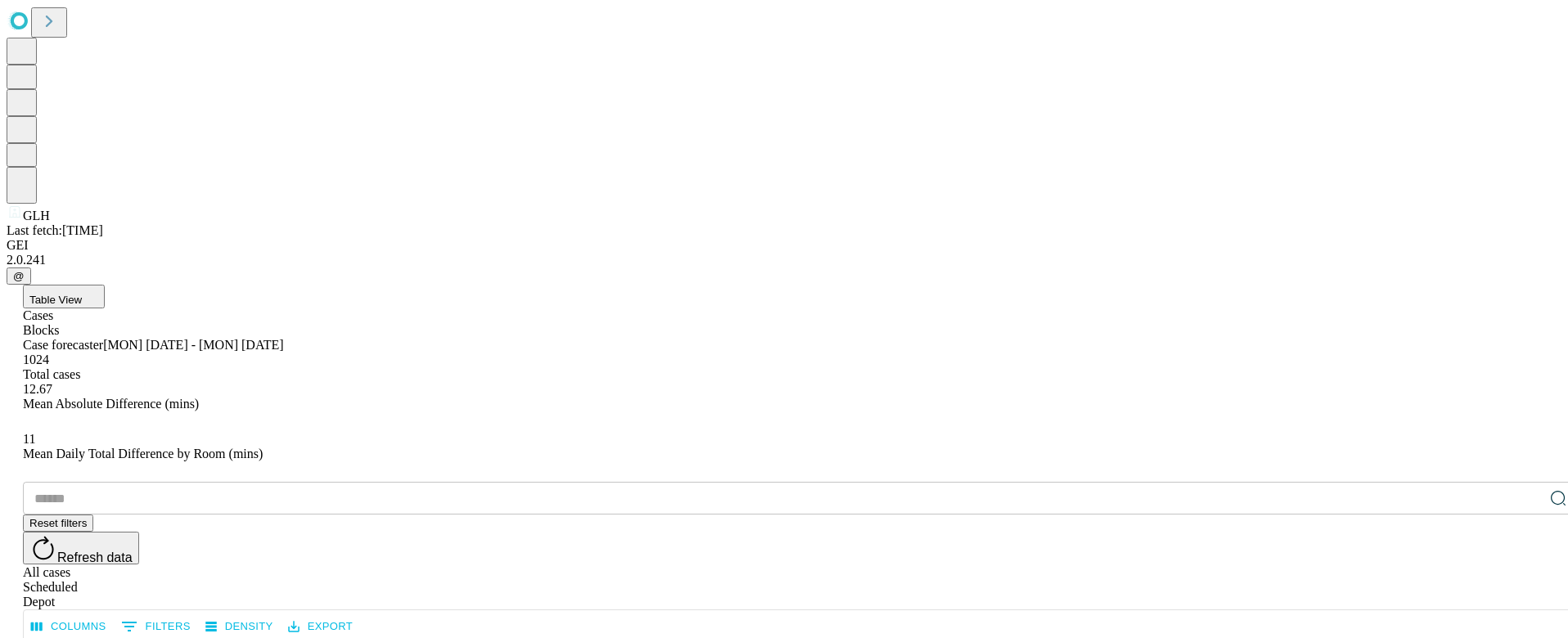 click at bounding box center (783, 498) 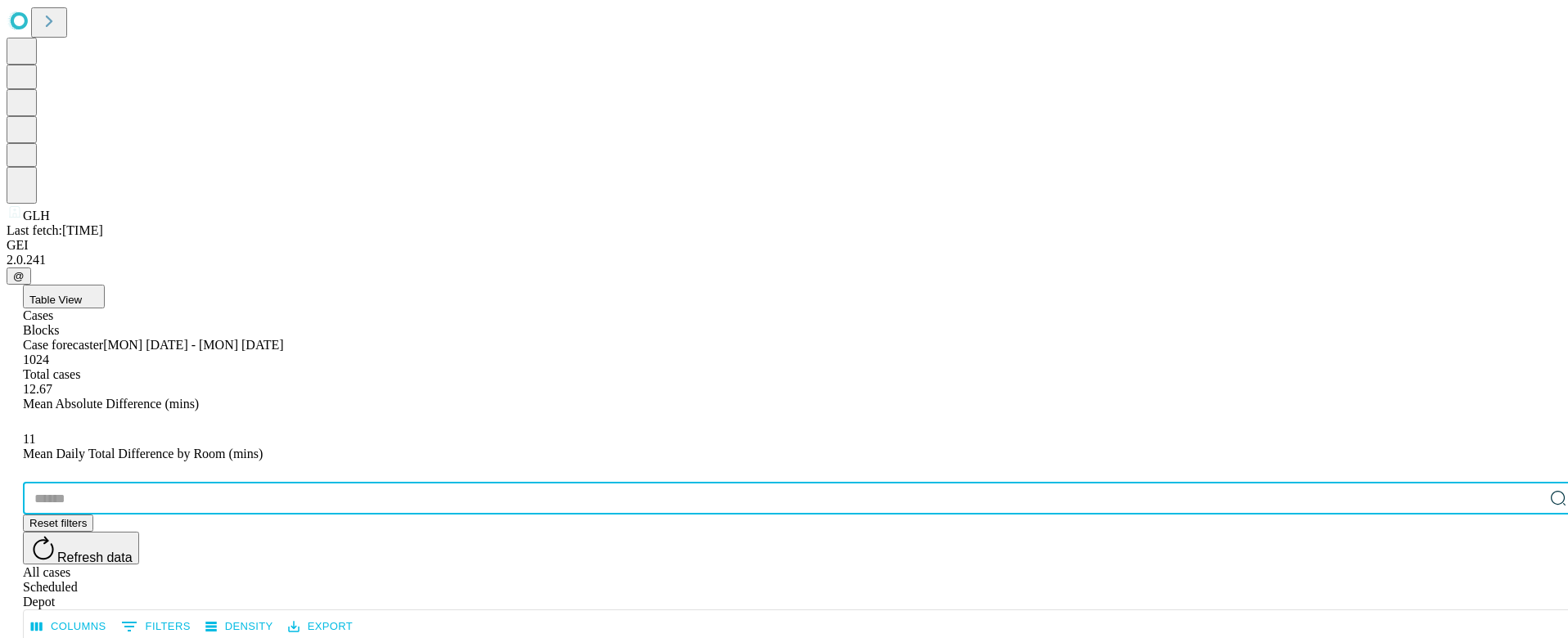 paste on "*******" 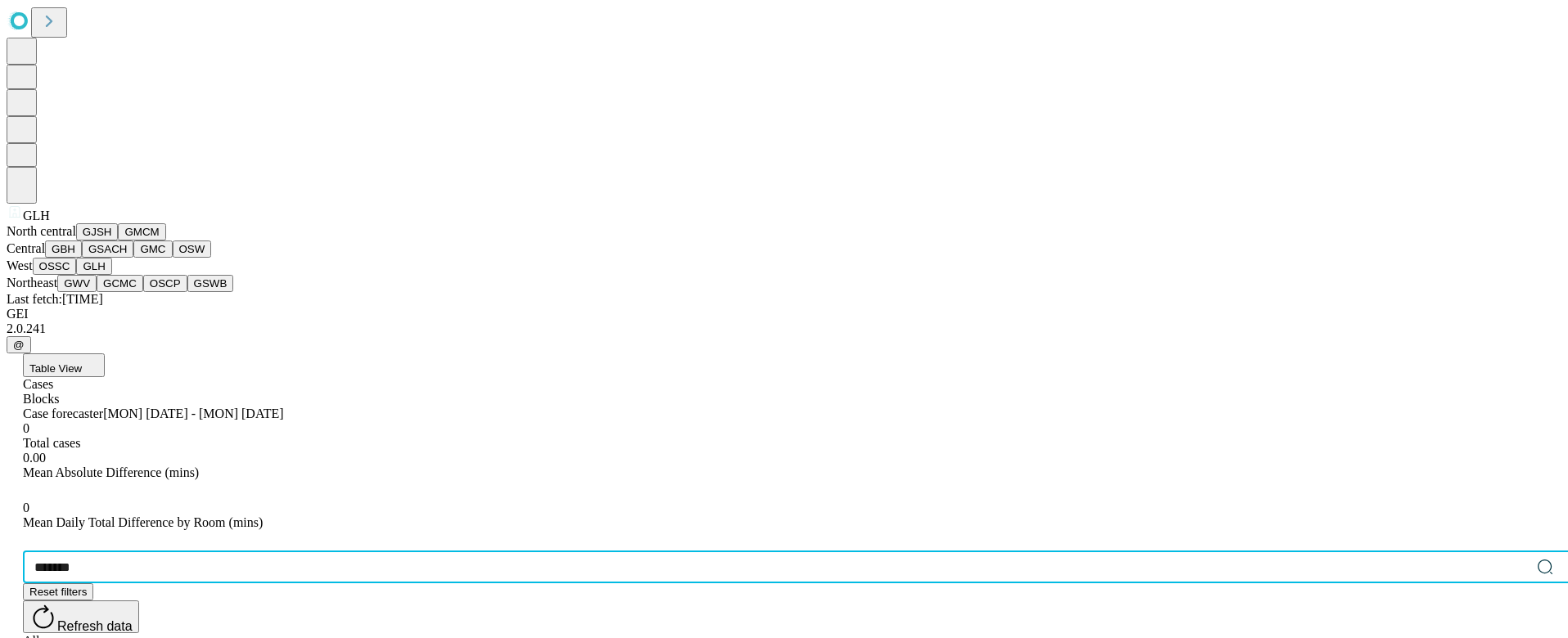 scroll, scrollTop: 219, scrollLeft: 0, axis: vertical 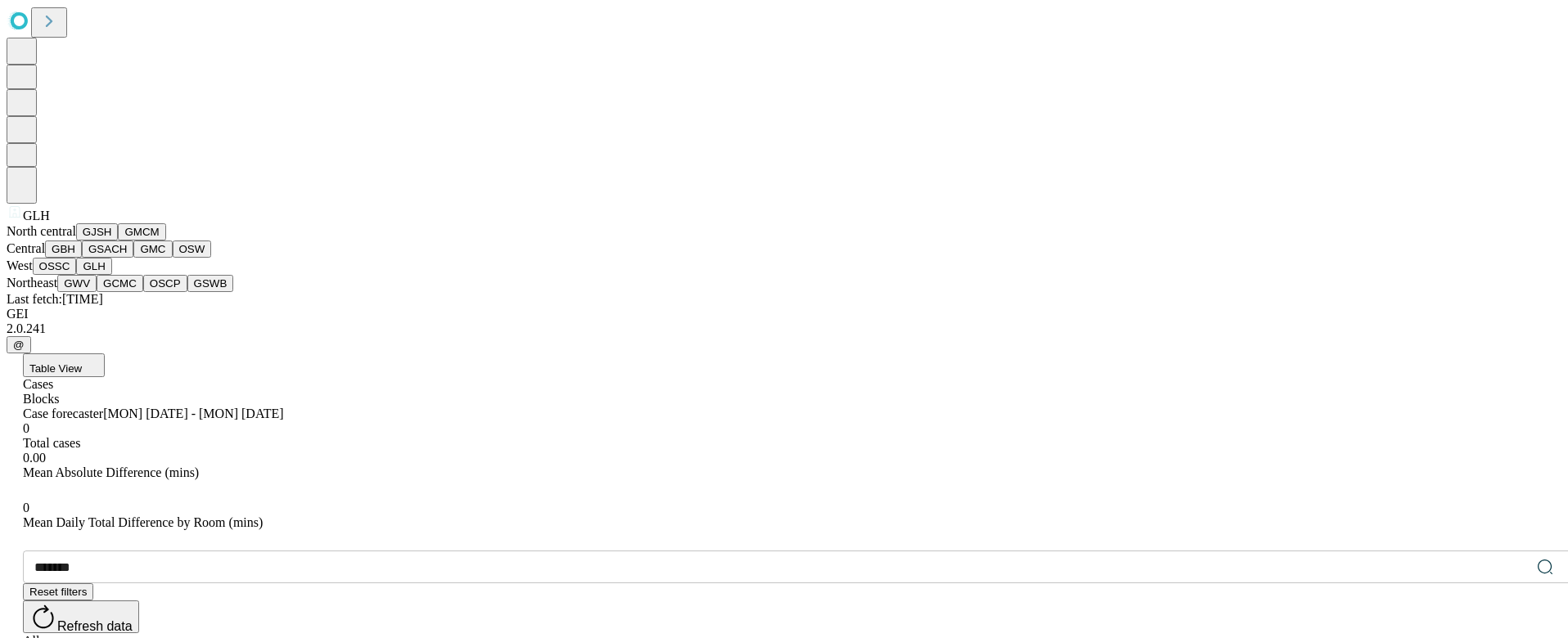 click on "OSSC" at bounding box center (55, 266) 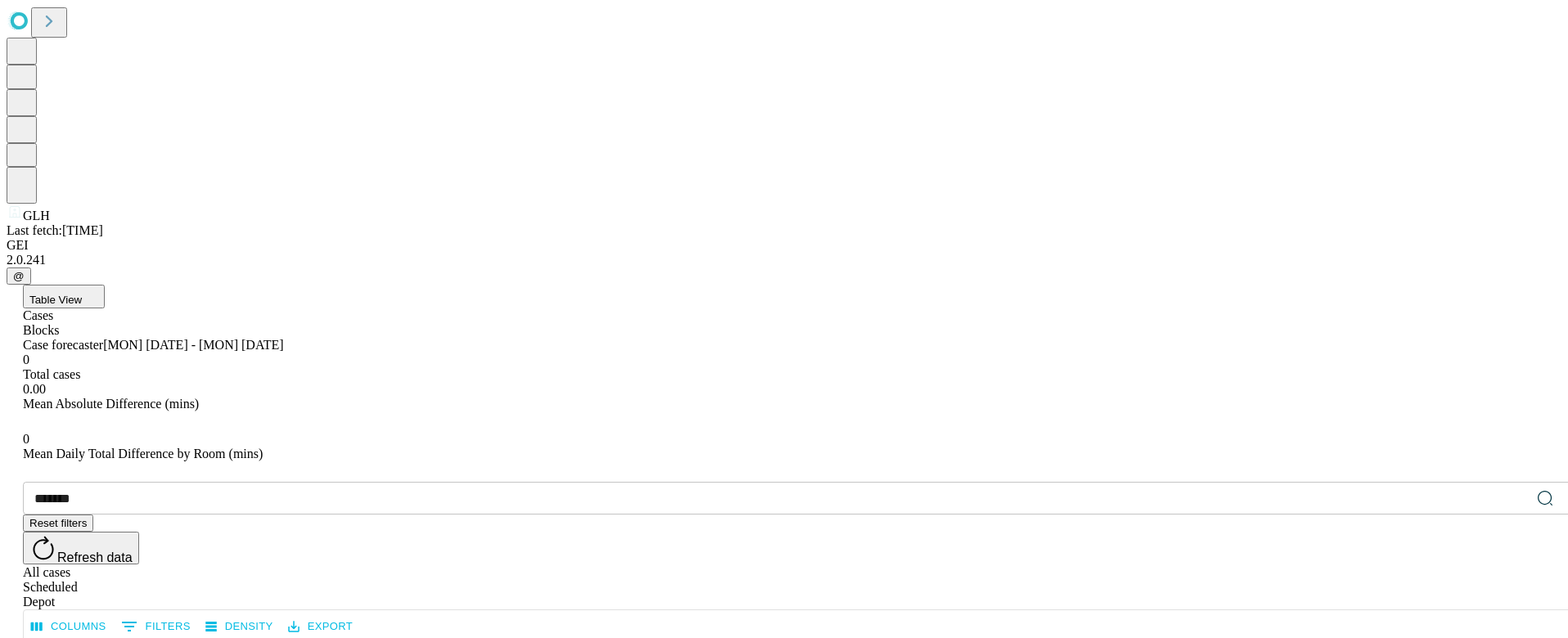 click on "Confirm" at bounding box center [79, 1342] 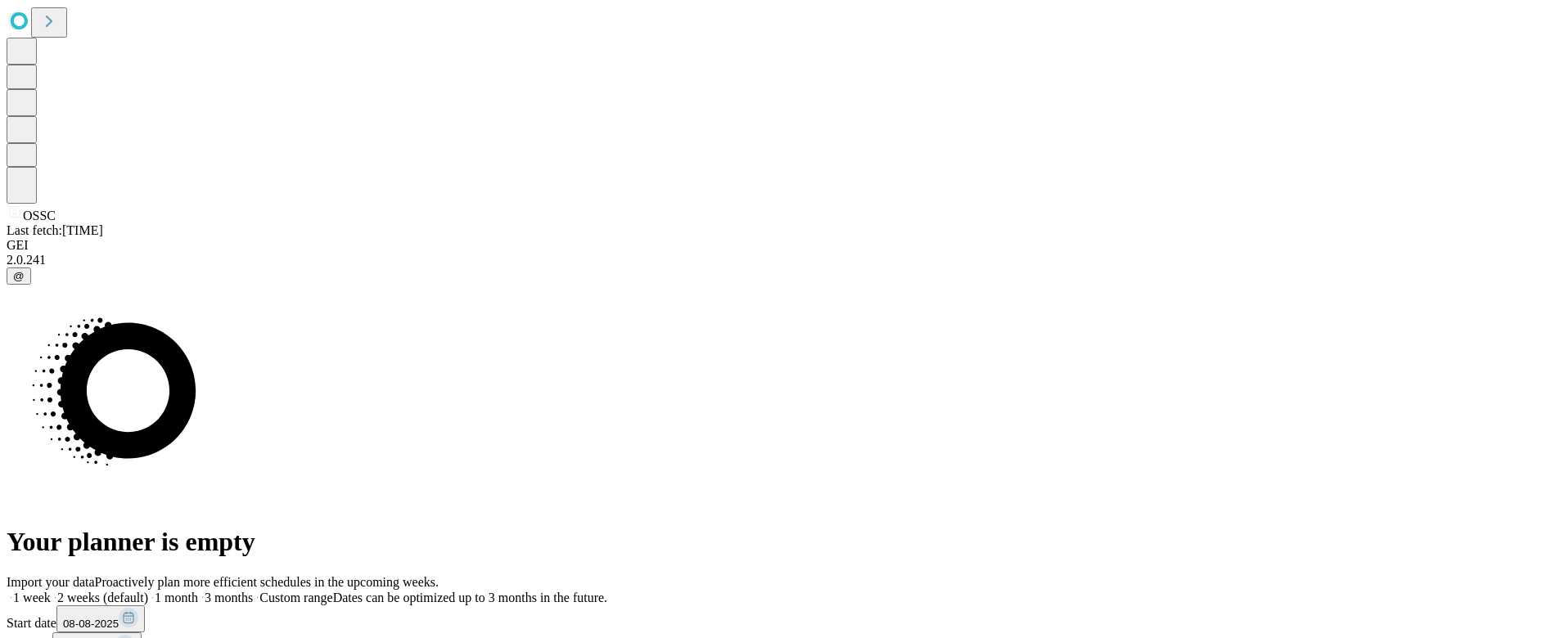 click at bounding box center (607, 597) 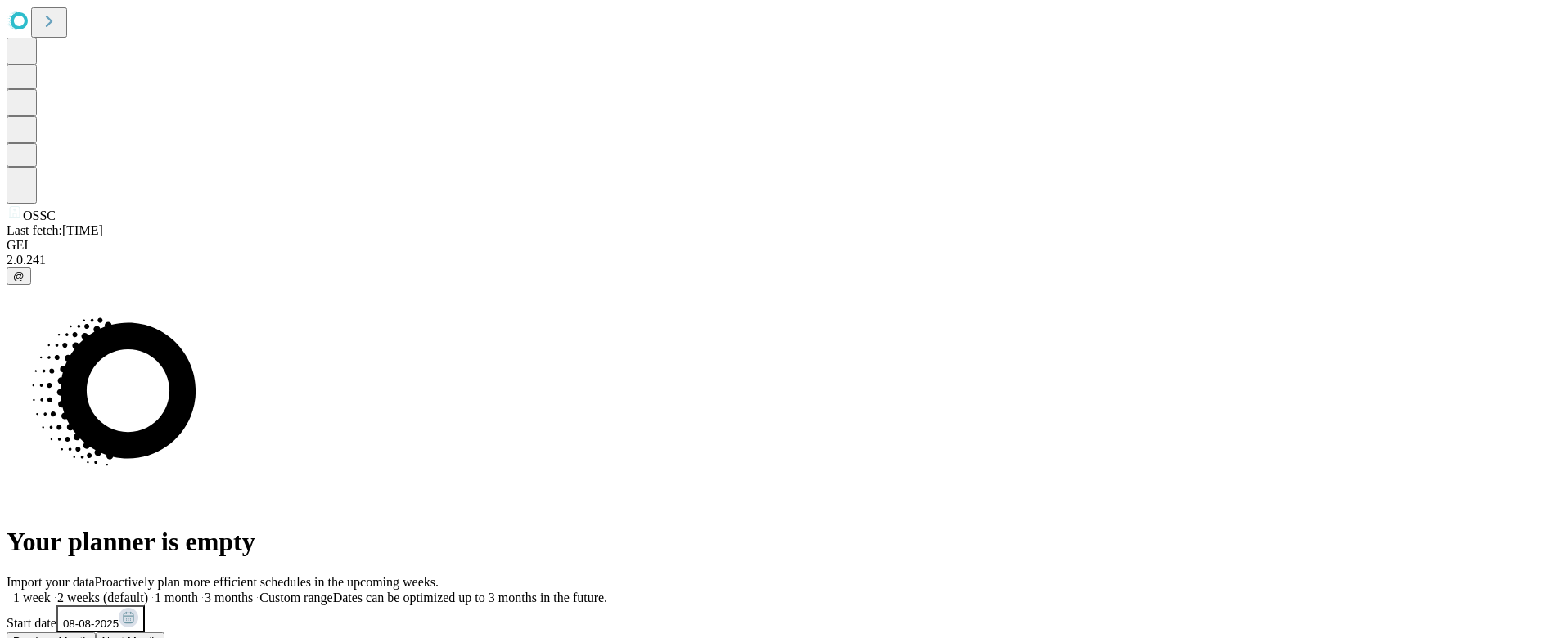 click on "Previous Month" at bounding box center (51, 640) 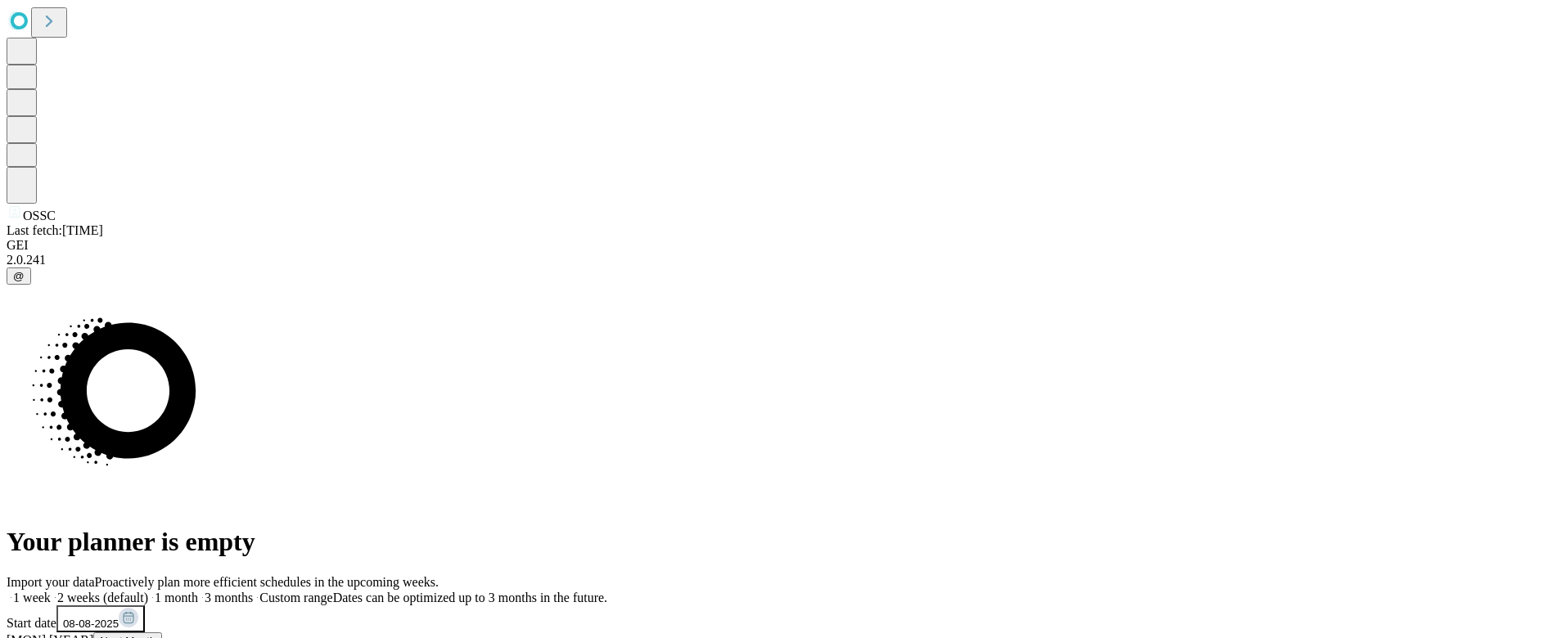 click on "8" at bounding box center [10, 892] 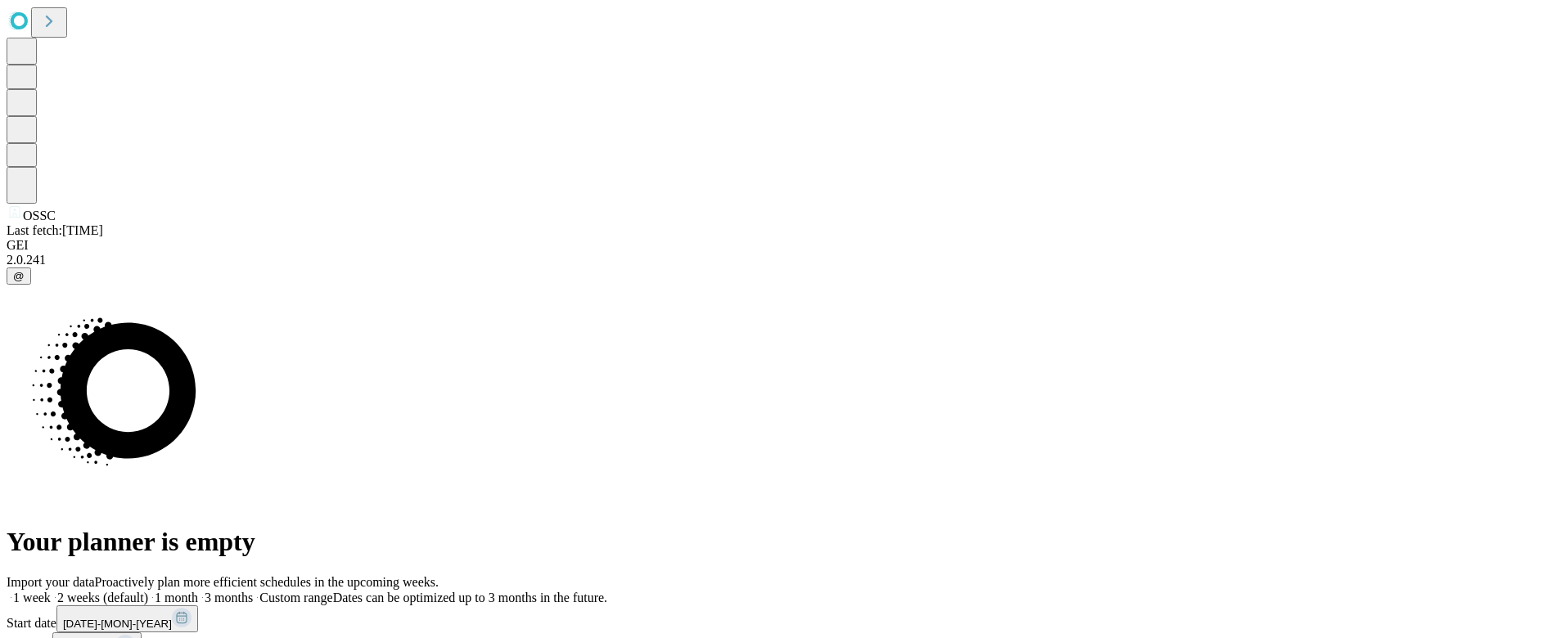 click on "Import your data Proactively plan more efficient schedules in the upcoming weeks. 1 week 2 weeks (default) 1 month 3 months Custom range Dates can be optimized up to 3 months in the future. Start date [DATE] [MON] [YEAR] End date [DATE] [MON] [YEAR] Fetch Alternatively Upload a file   With your OR schedule from your existing EHR" at bounding box center (784, 658) 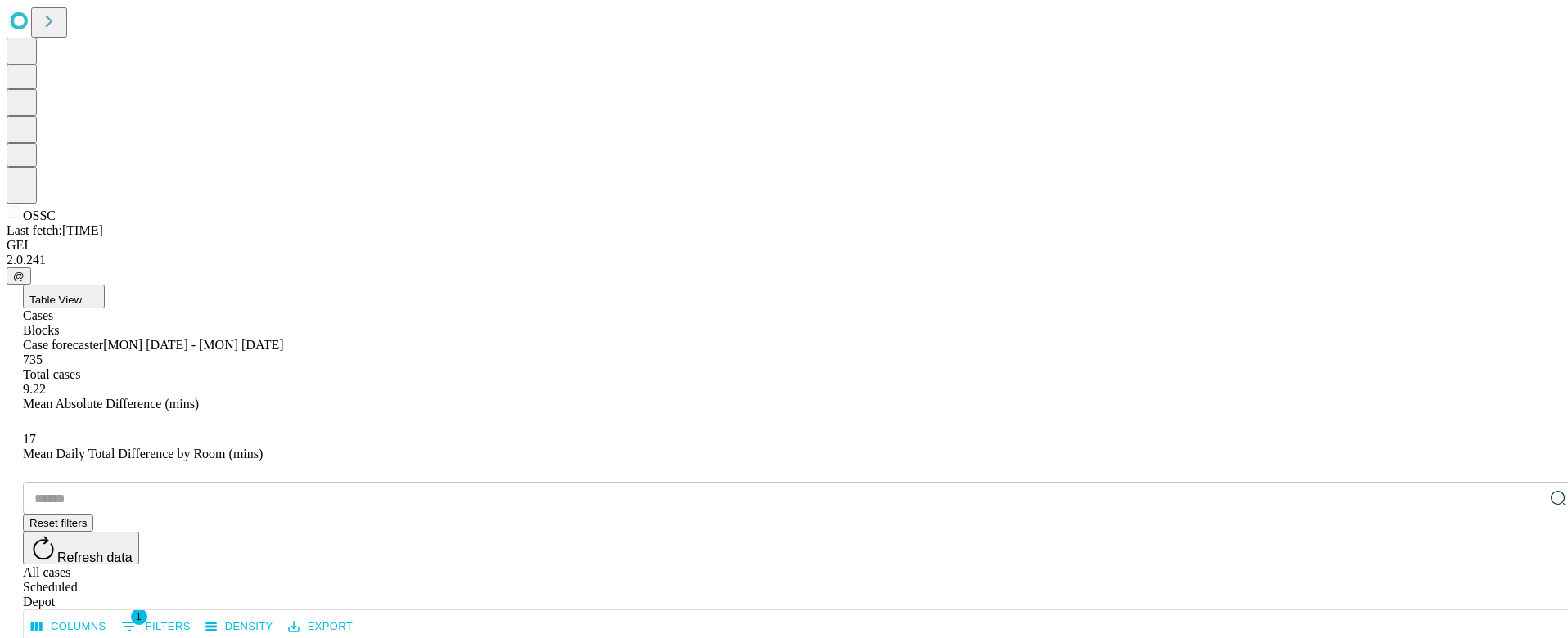 click at bounding box center (783, 498) 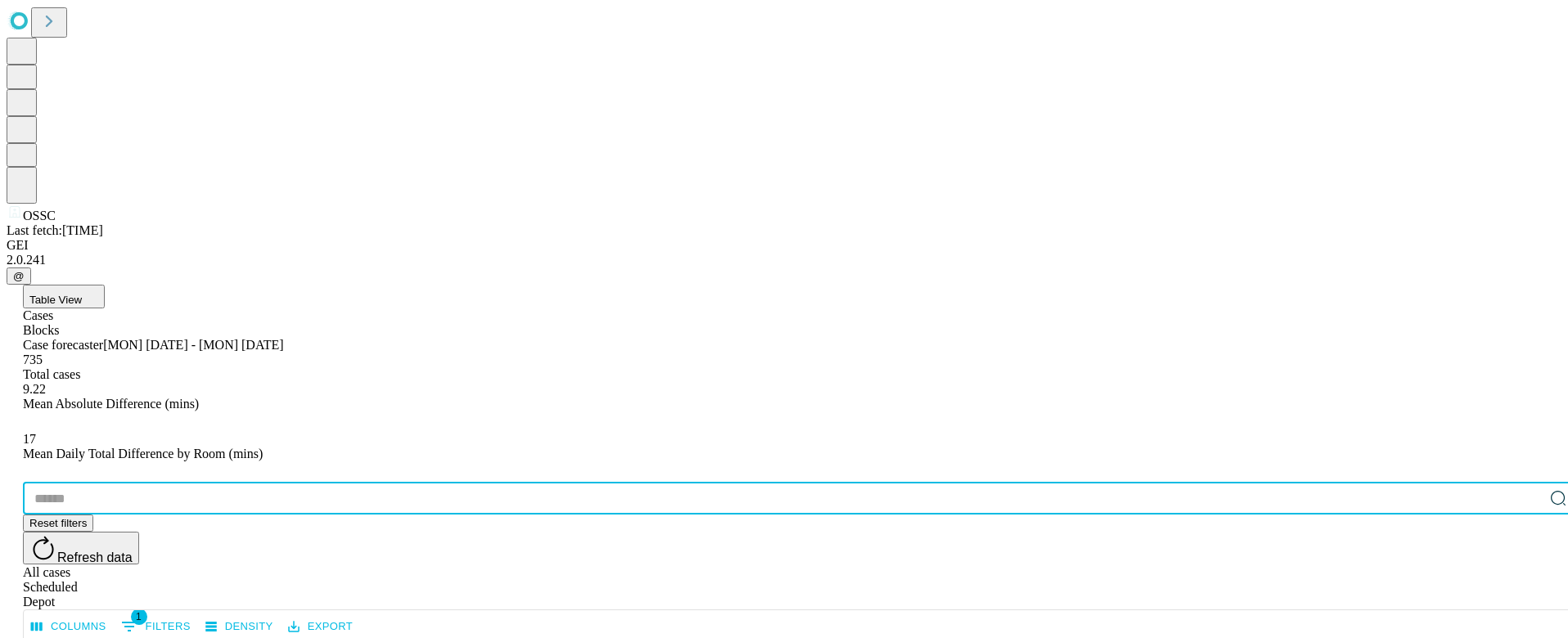 paste on "*******" 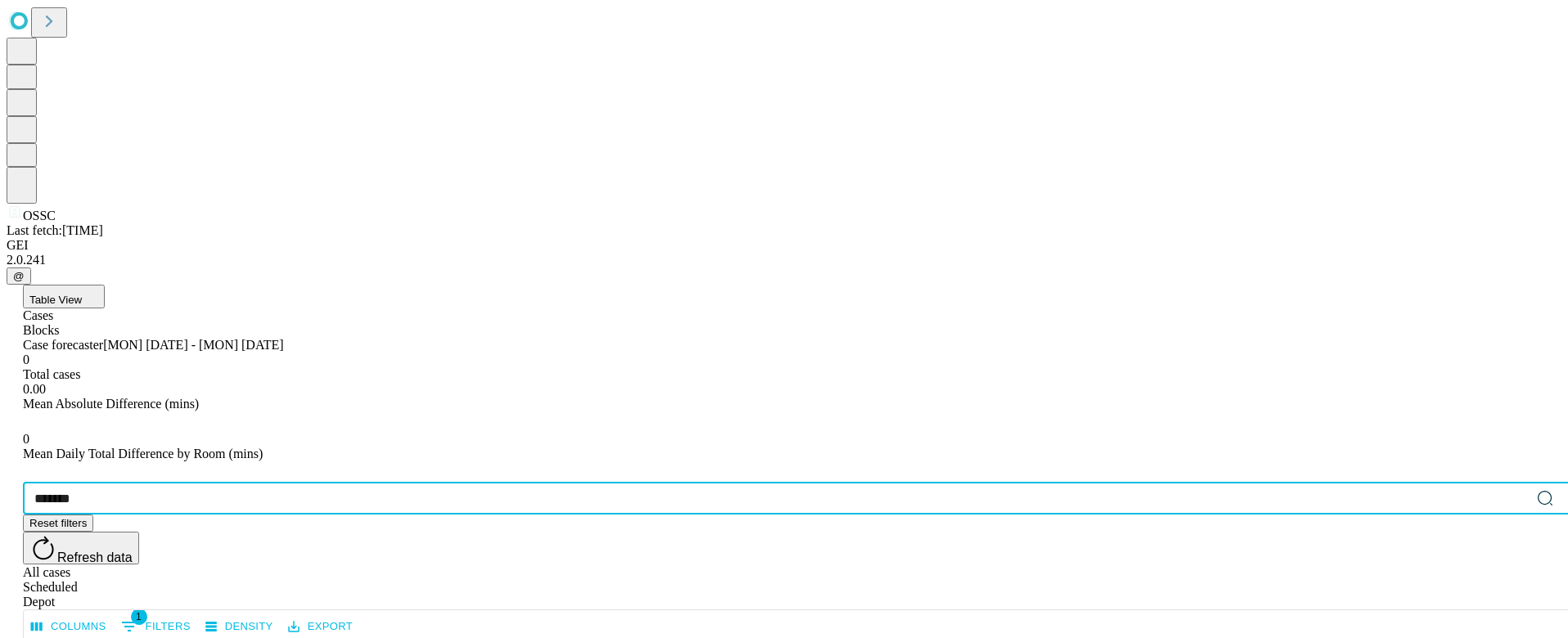 click on "*******" at bounding box center (777, 498) 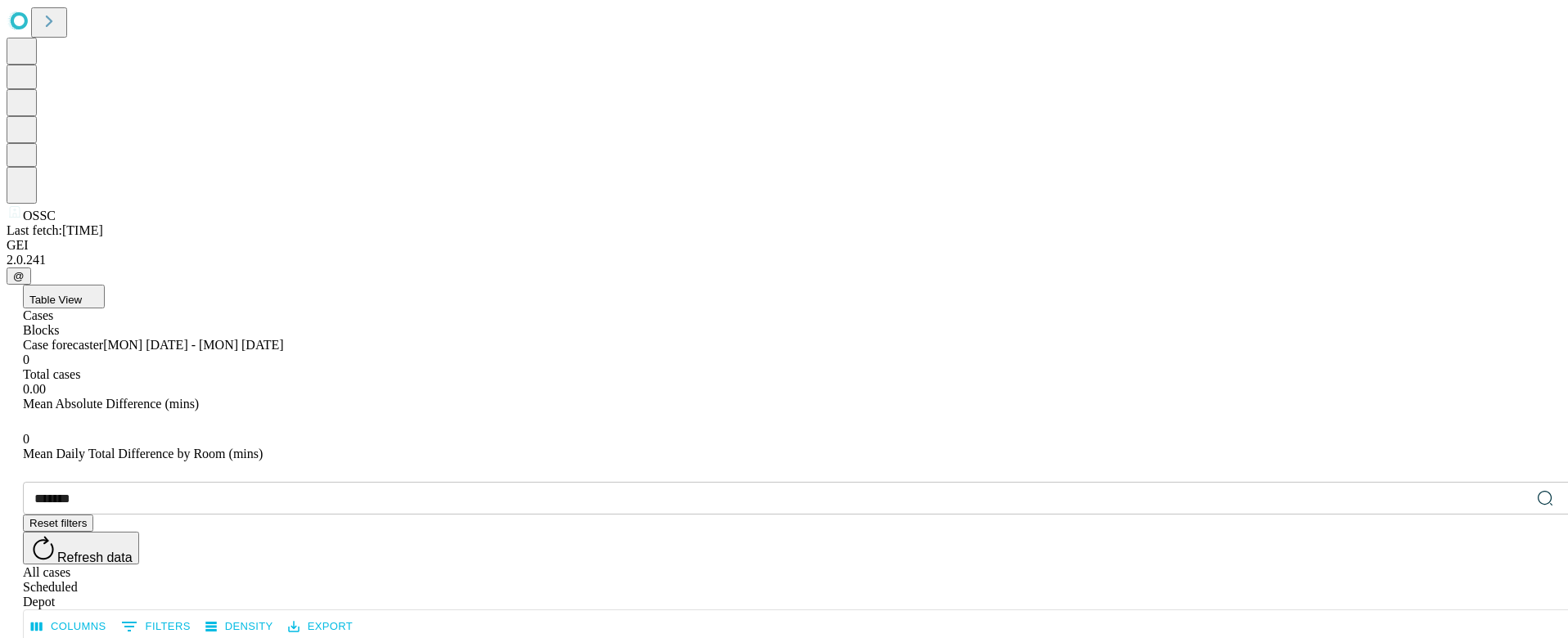 click on "*******" at bounding box center [777, 498] 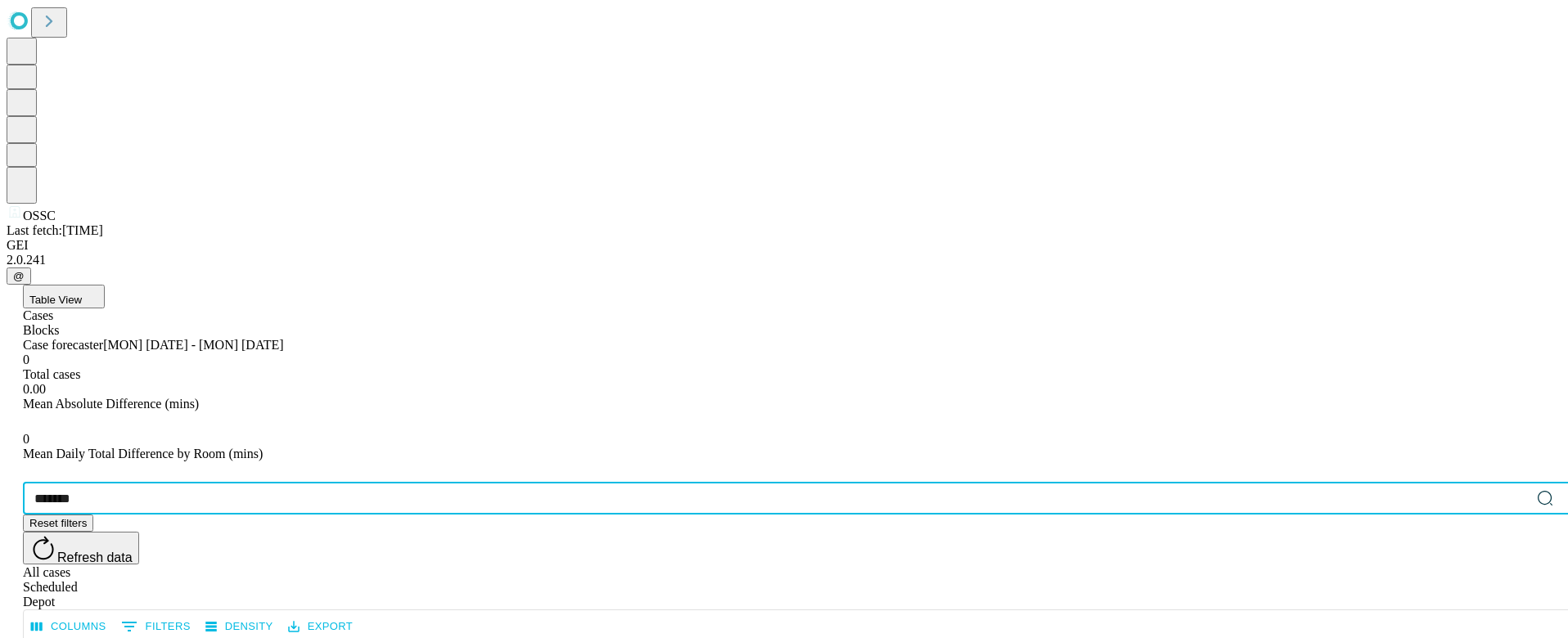 click 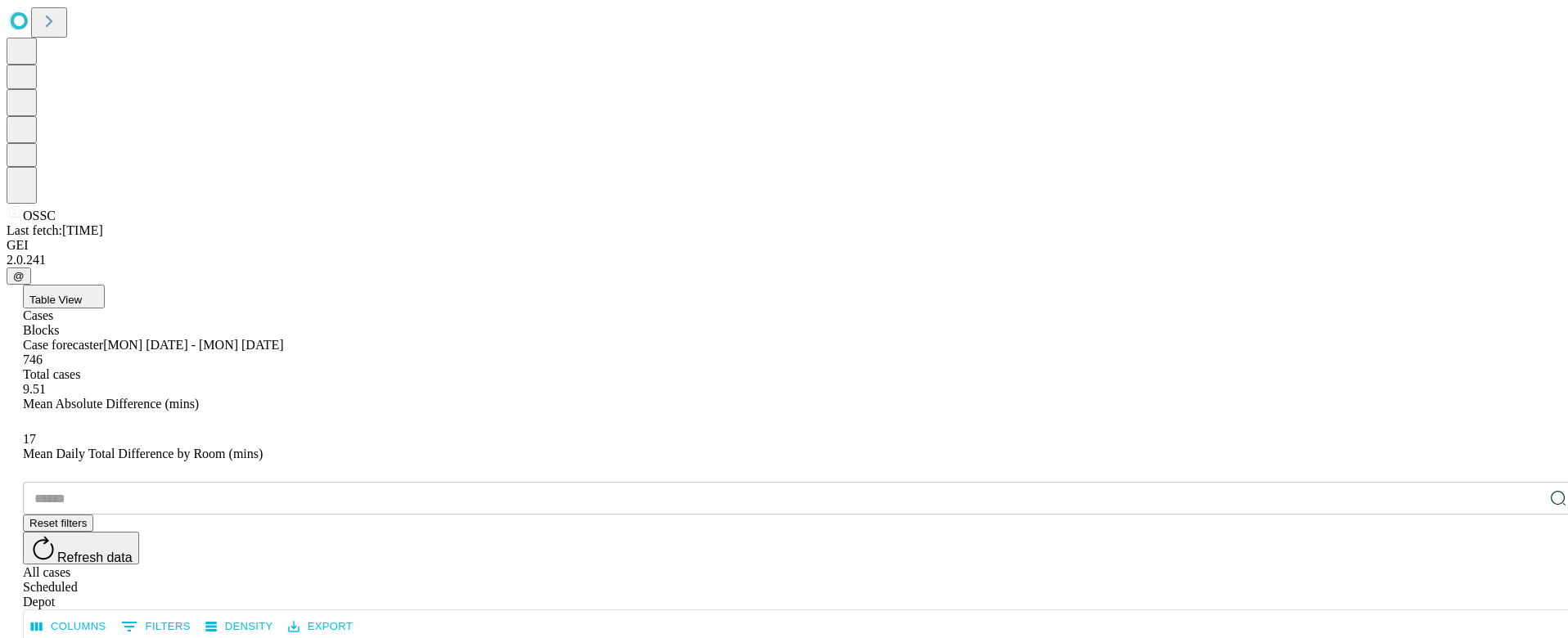 click 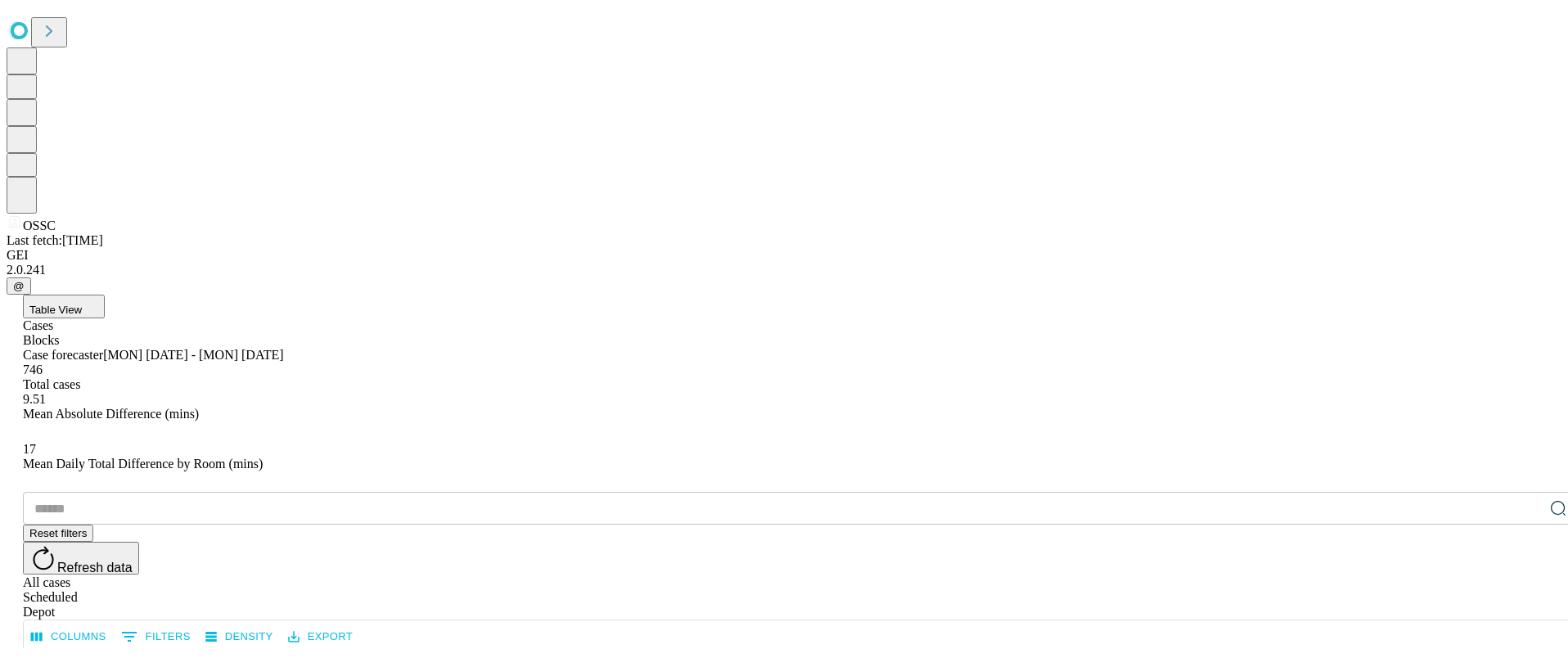 scroll, scrollTop: 1582, scrollLeft: 0, axis: vertical 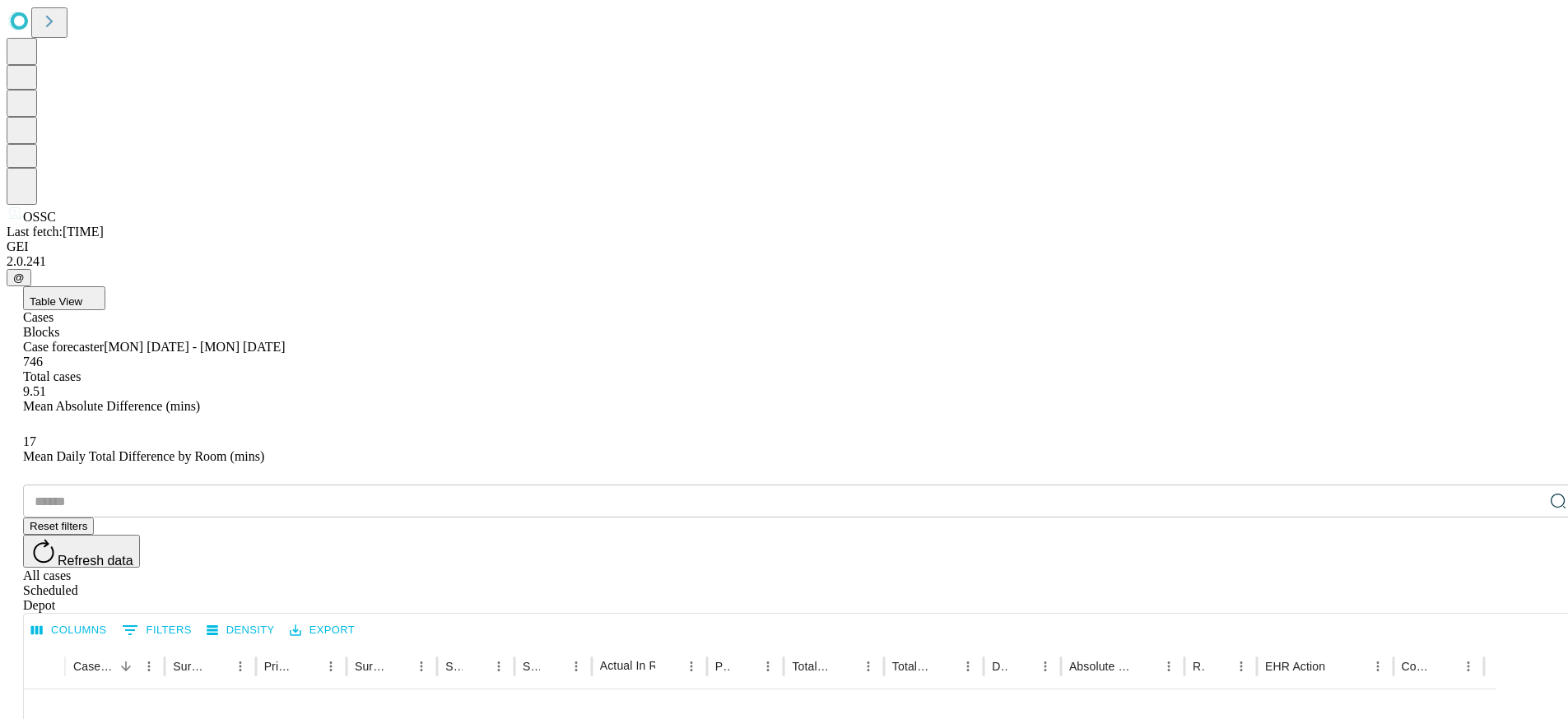 click 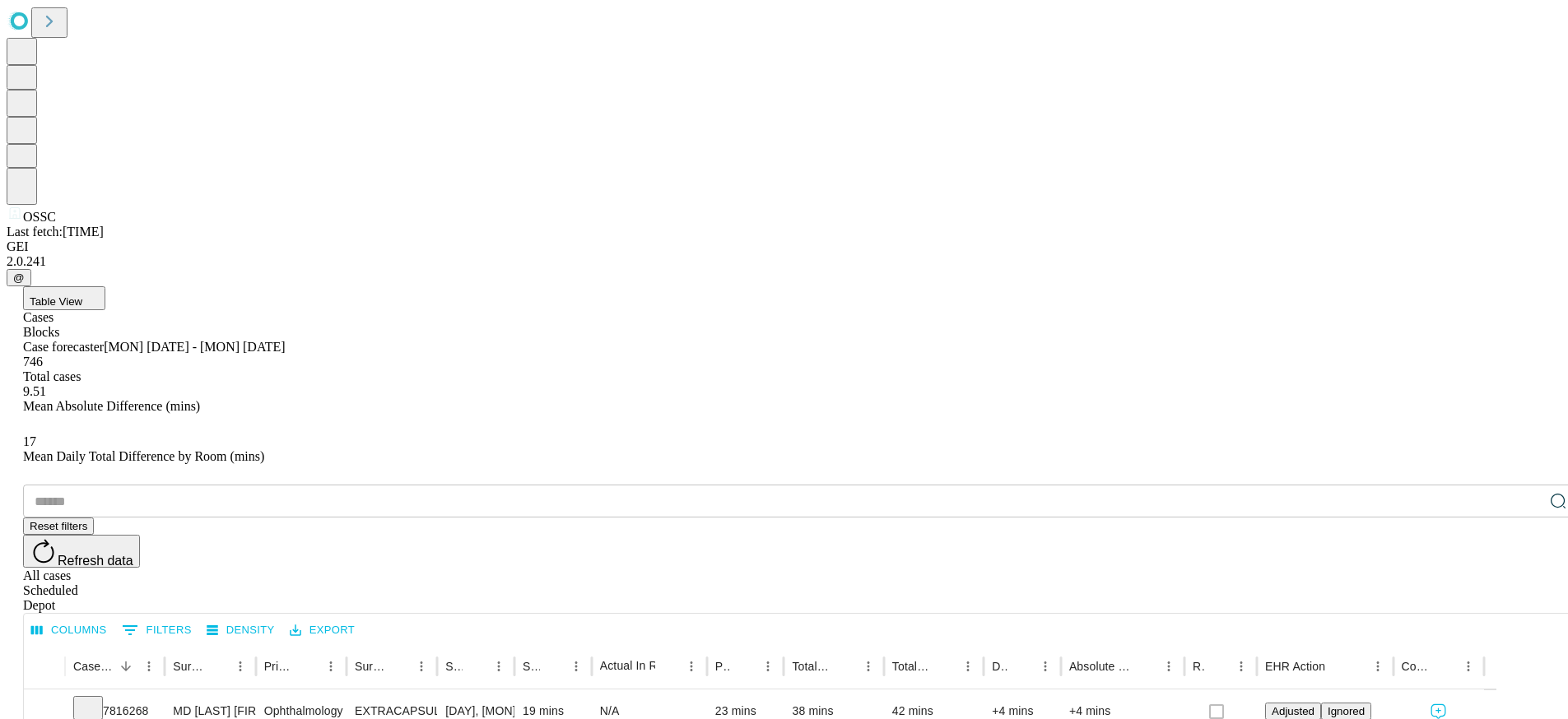 click 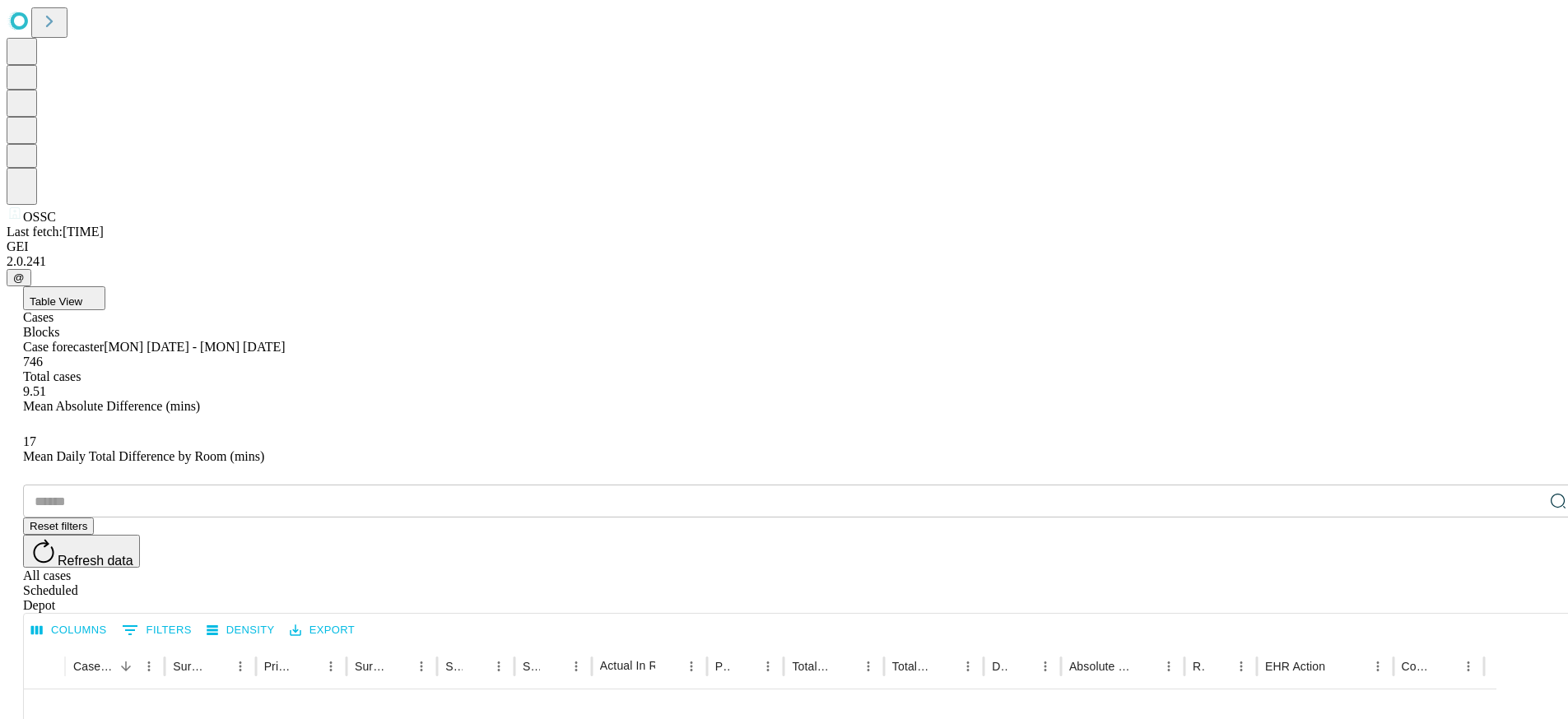 scroll, scrollTop: 1307, scrollLeft: 0, axis: vertical 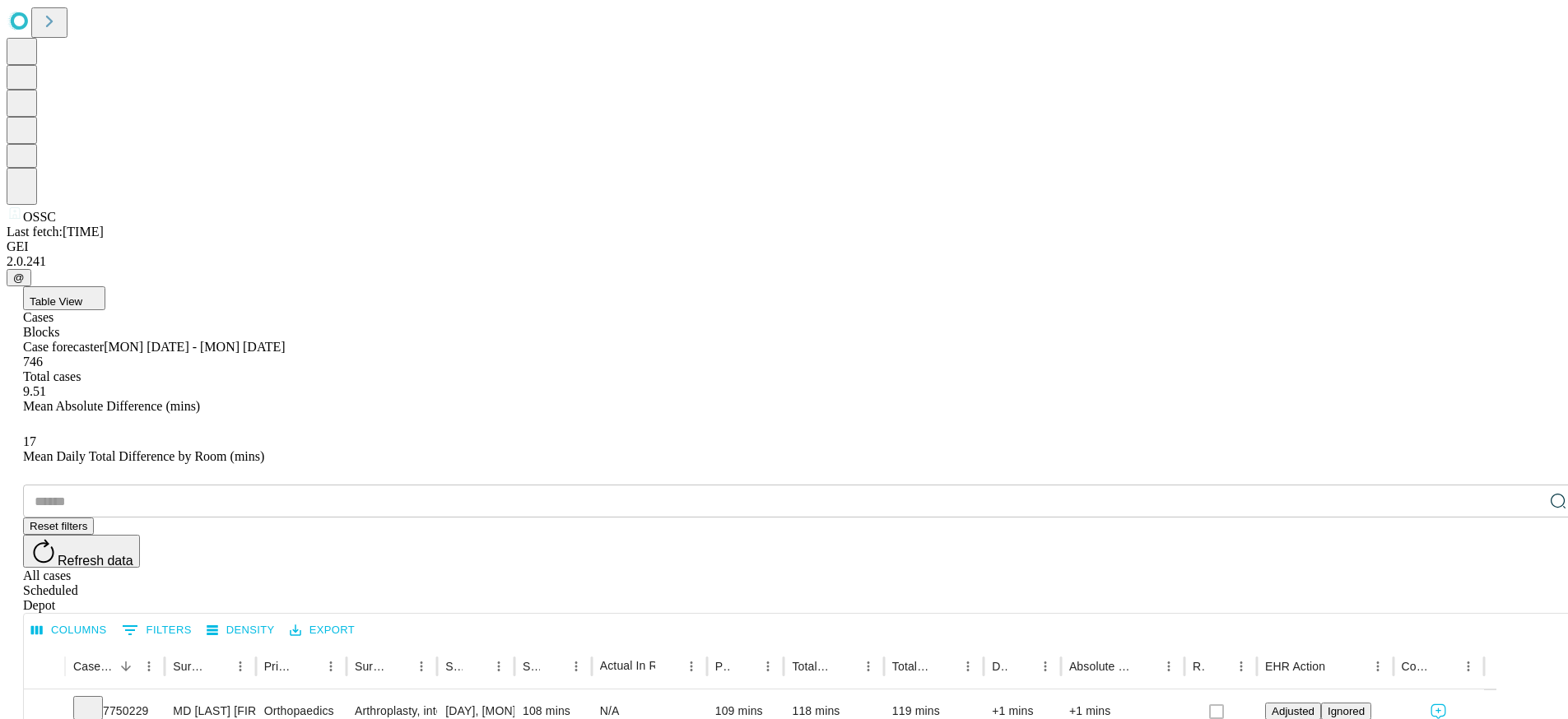 click 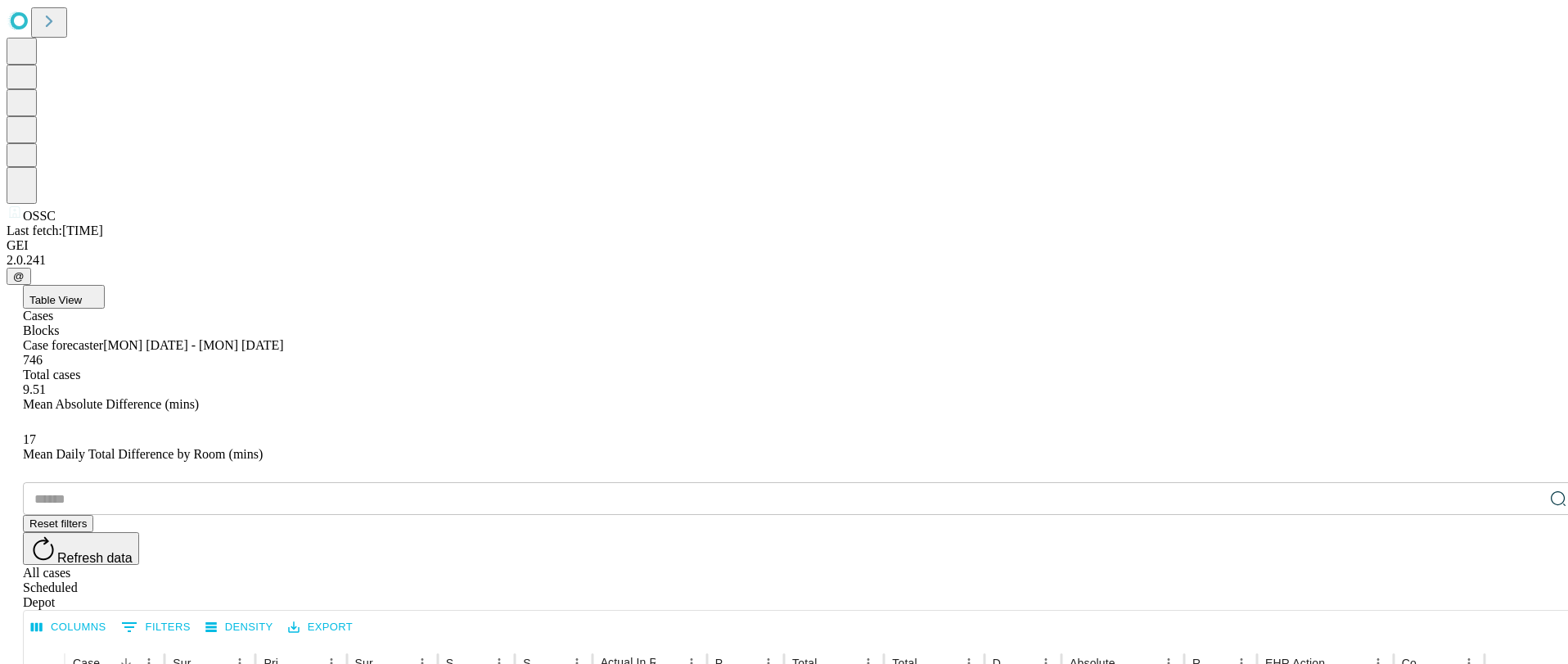 click at bounding box center [783, 499] 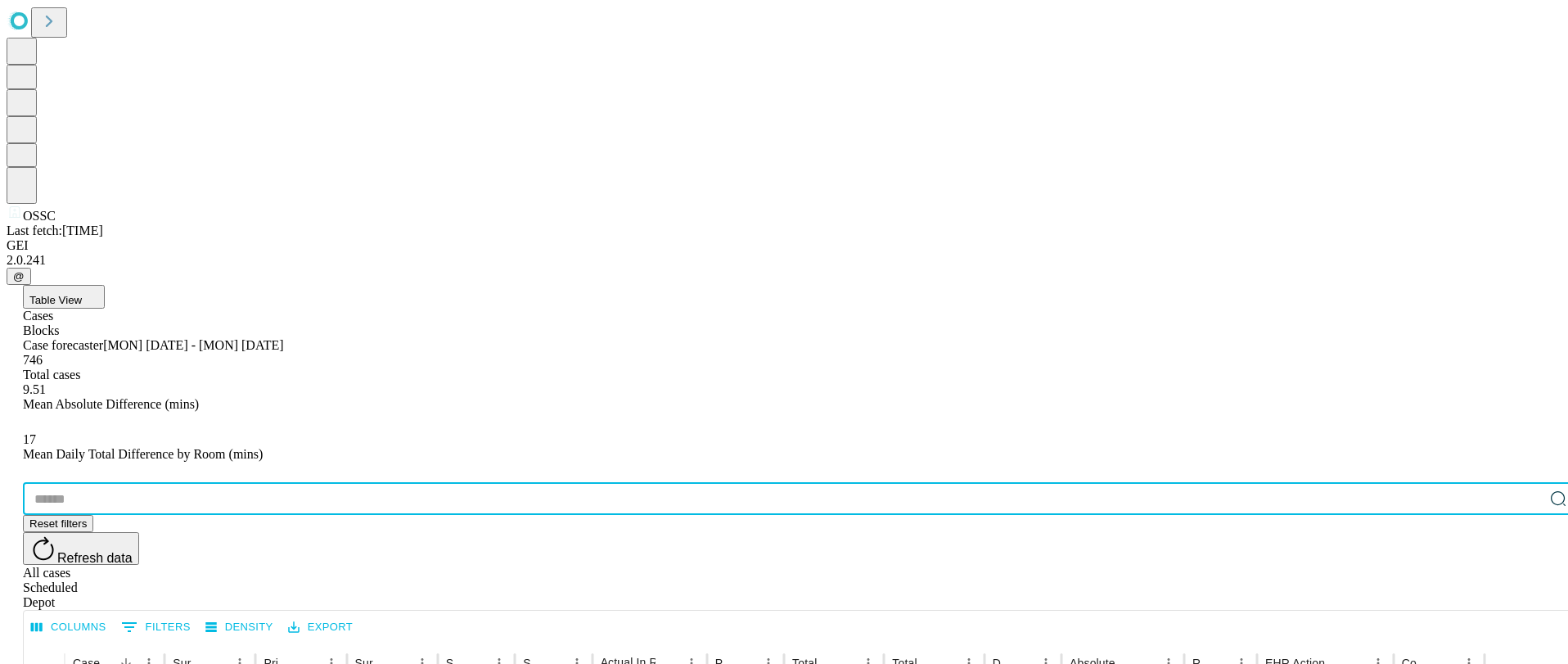 paste on "*******" 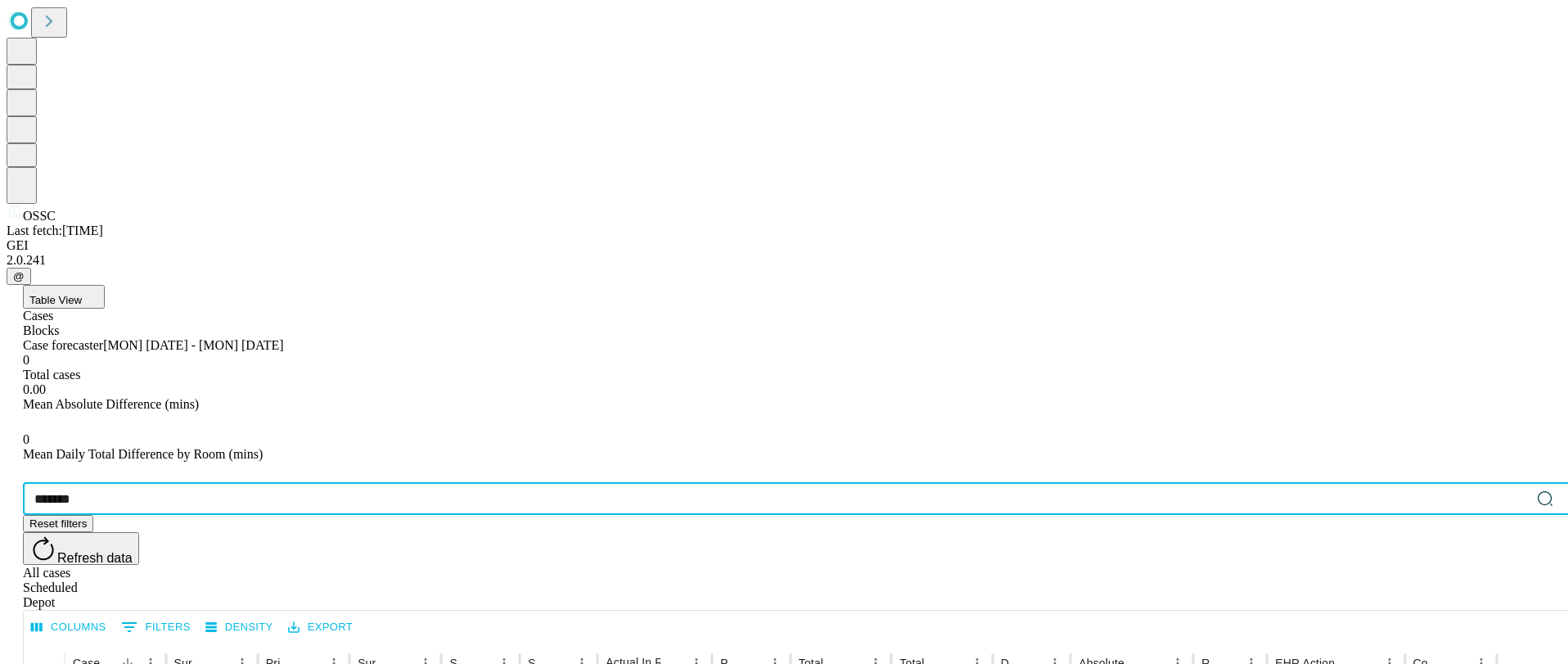 drag, startPoint x: 154, startPoint y: 245, endPoint x: 62, endPoint y: 244, distance: 92.00543 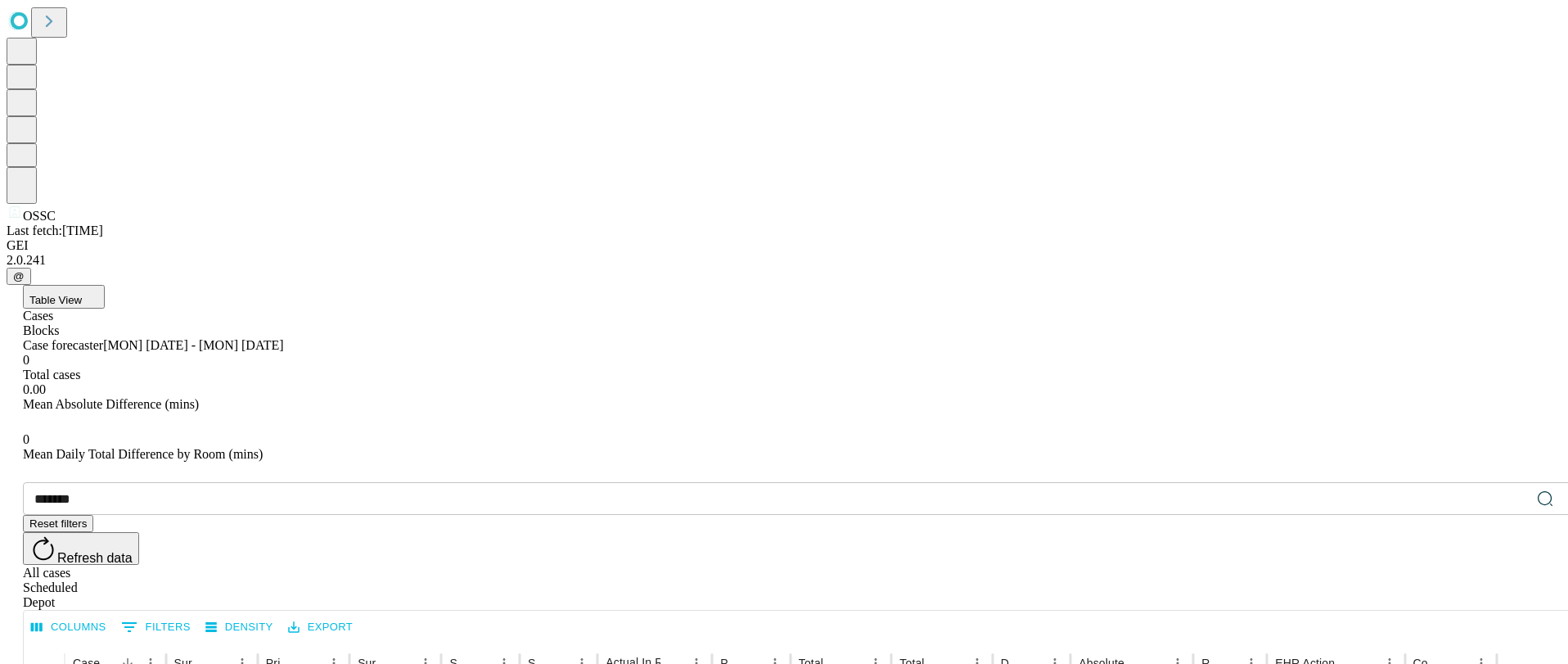 click on "Table View Cases Blocks Case forecaster Jul 08 - Sep 08 0 Total cases 0.00 Mean Absolute Difference (mins) 0 Mean Daily Total Difference by Room (mins) ******* ​ Reset filters Refresh data All cases Scheduled Depot Columns 0 Filters Density Export Case Epic Id Surgeon Name Primary Service Surgery Name Surgery Date Scheduled In Room Duration Actual In Room Duration Predicted In Room Duration Total Scheduled Duration Total Predicted Duration Difference Absolute Difference Resolved in EHR EHR Action Comments No rows Rows per page: 50 ** 0–0 of 0" at bounding box center [800, 761] 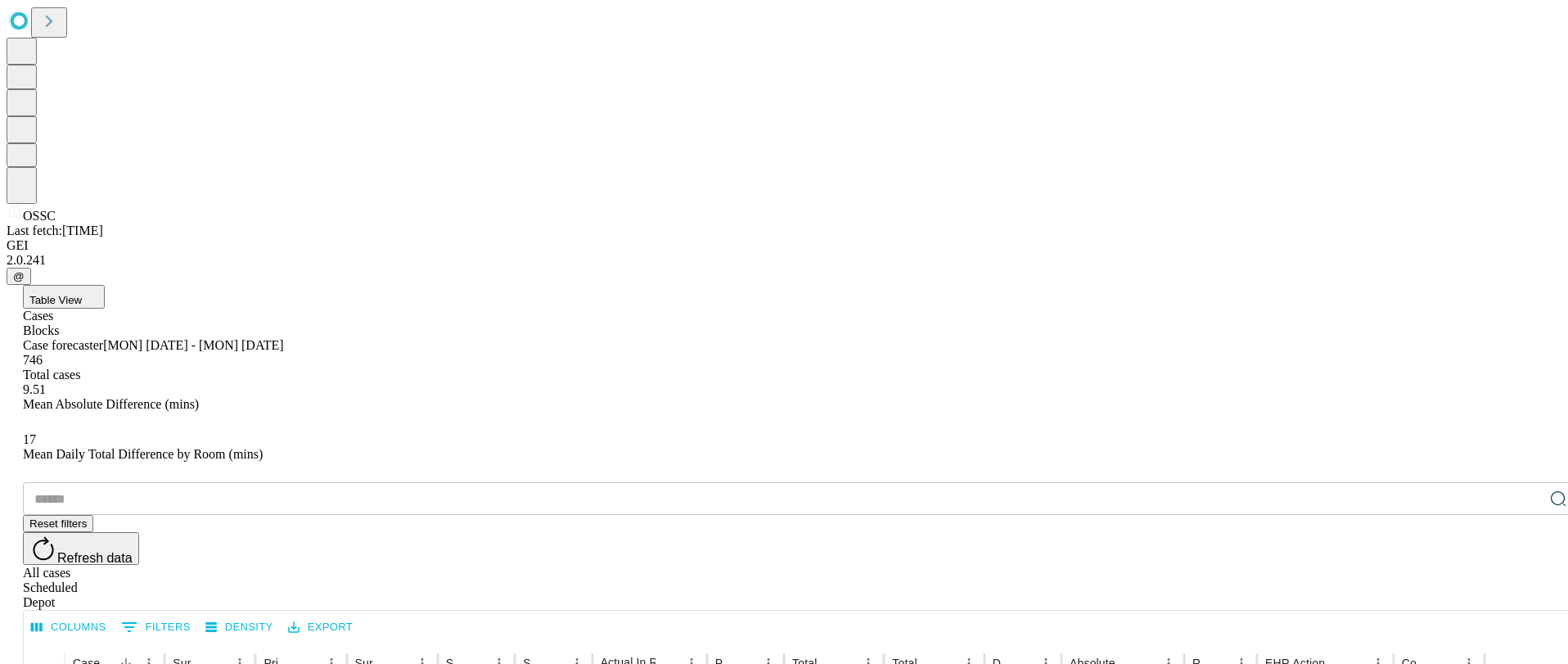 click at bounding box center (783, 499) 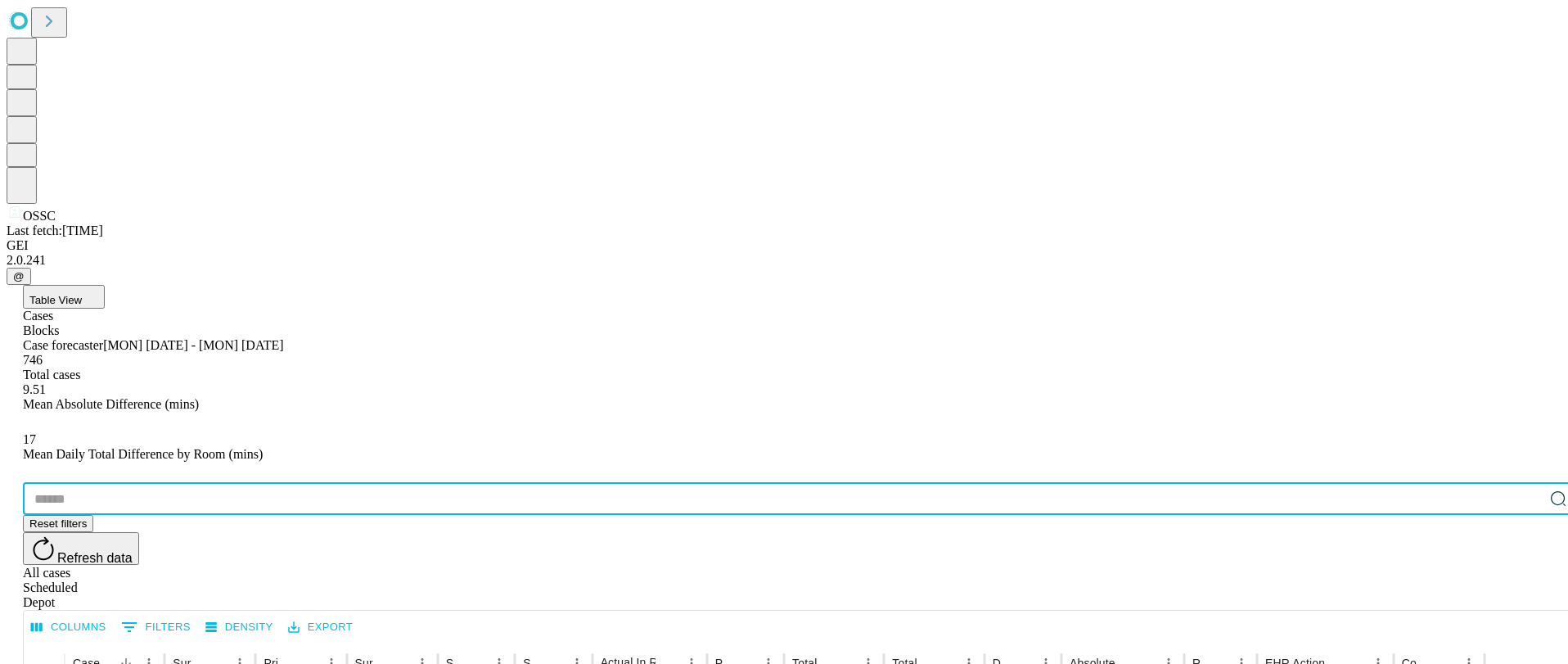 paste on "*******" 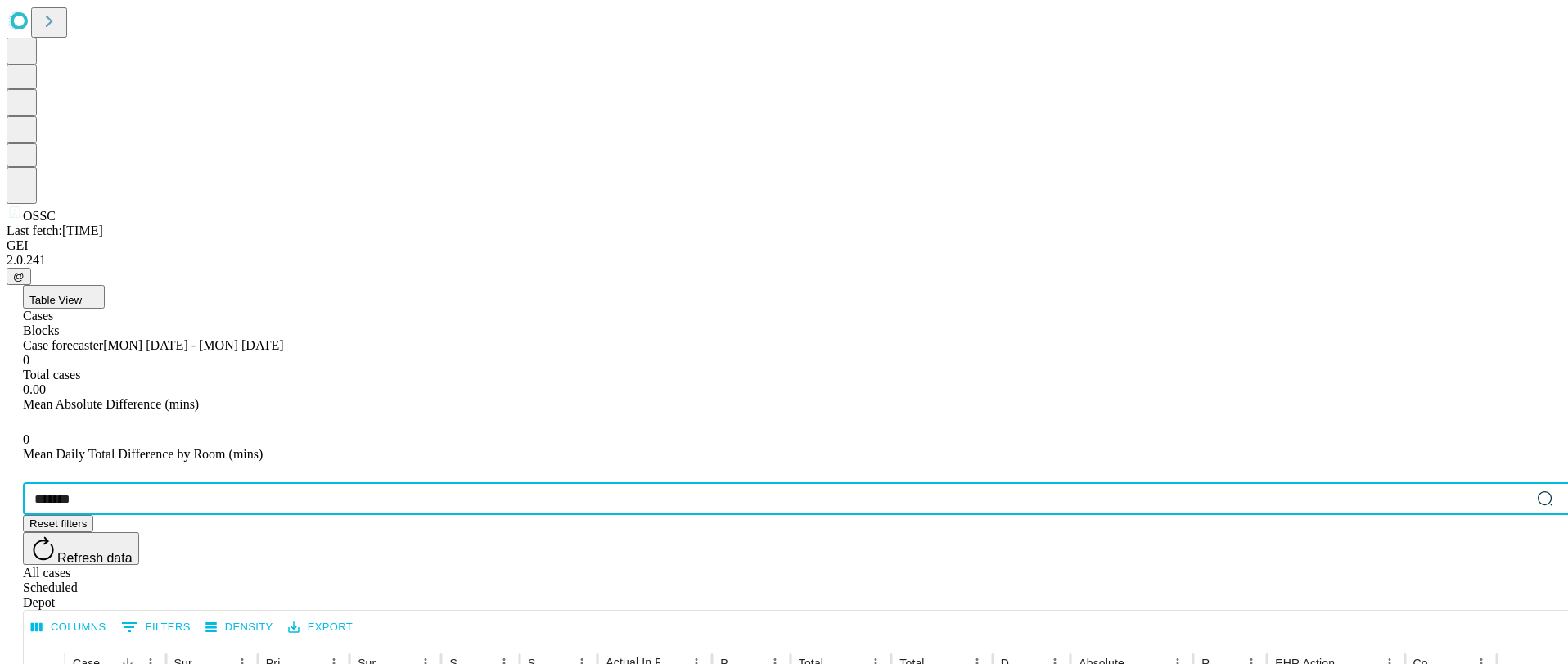 type on "*******" 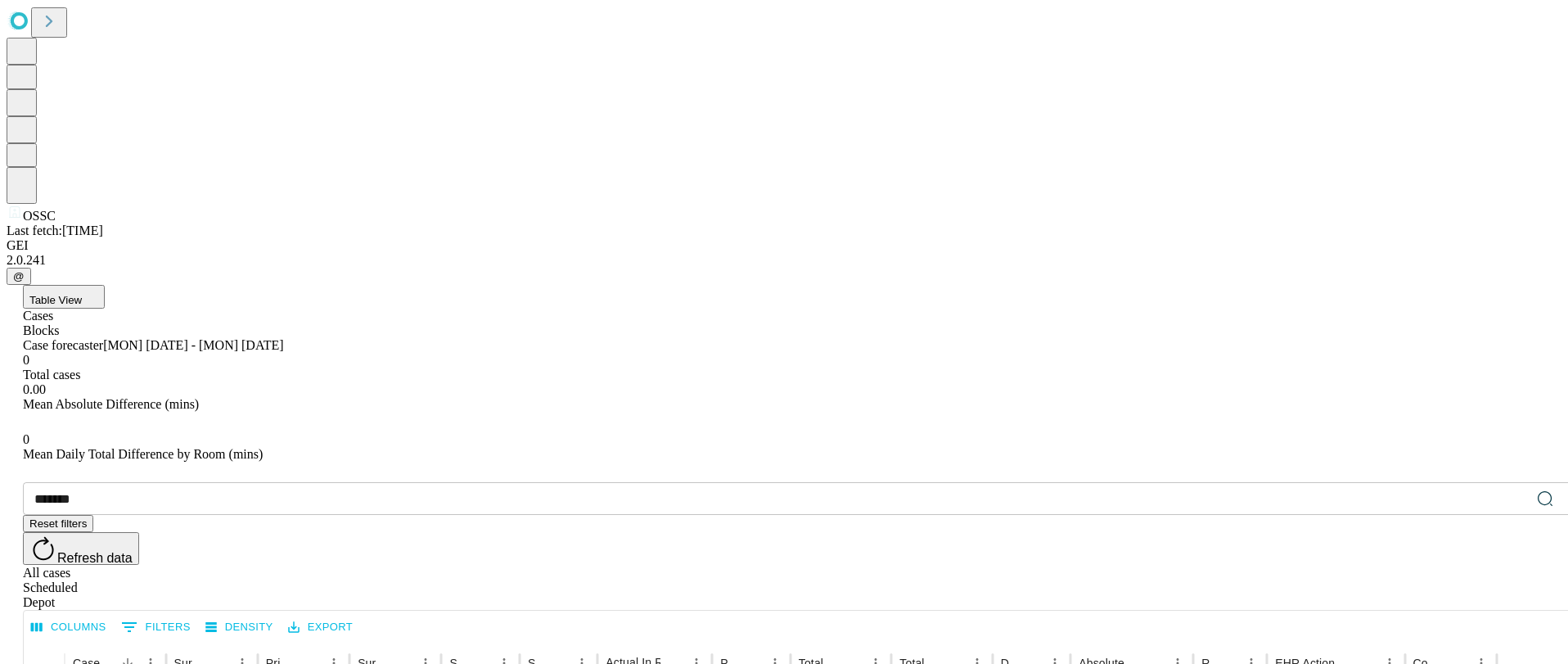 click on "Depot" at bounding box center [800, 603] 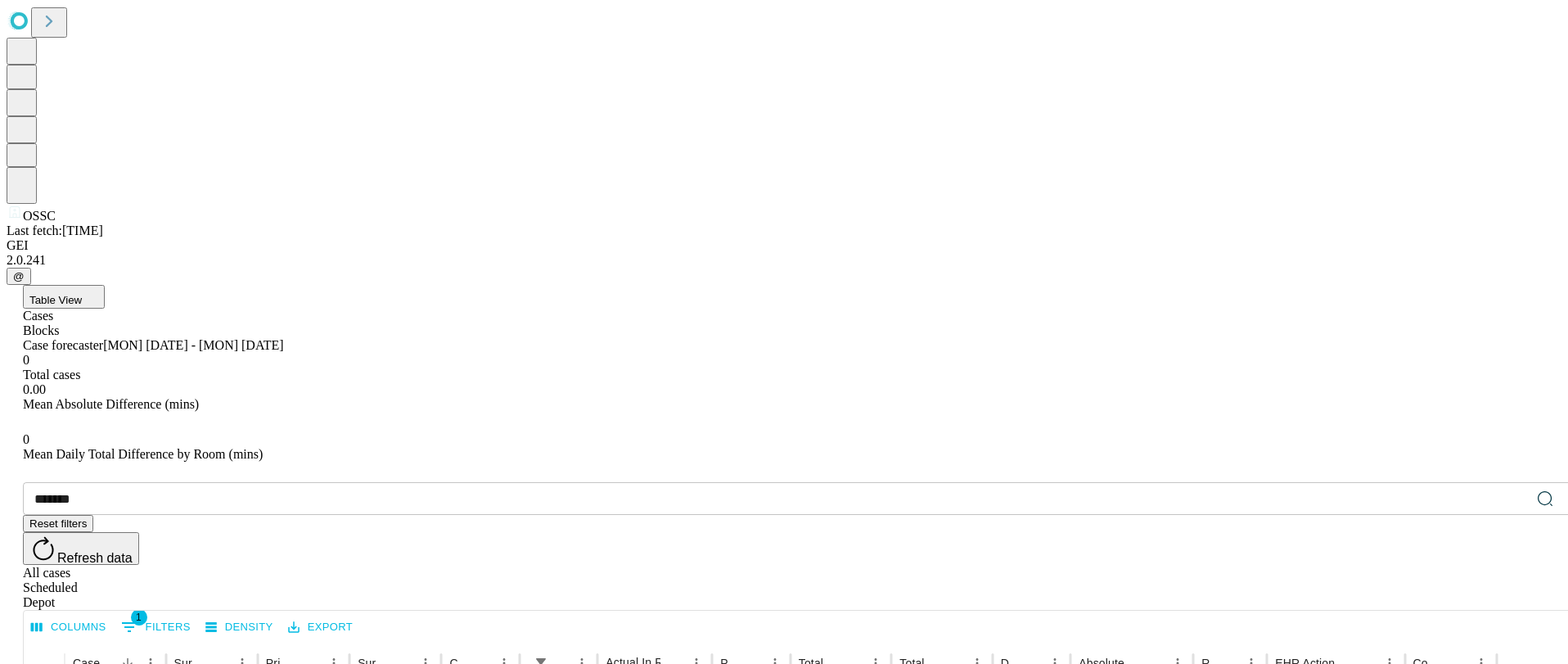 click on "1 Filters" at bounding box center [155, 627] 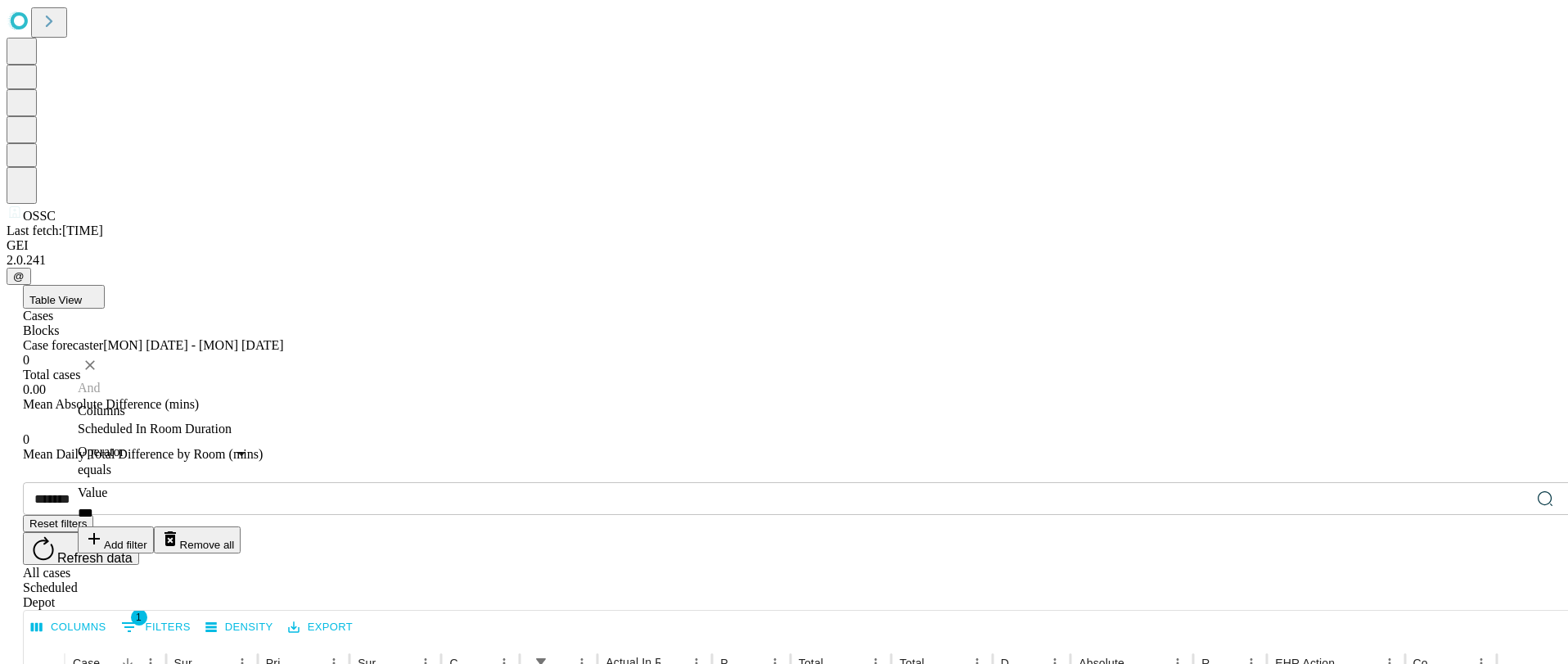 click on "No rows" at bounding box center [760, 813] 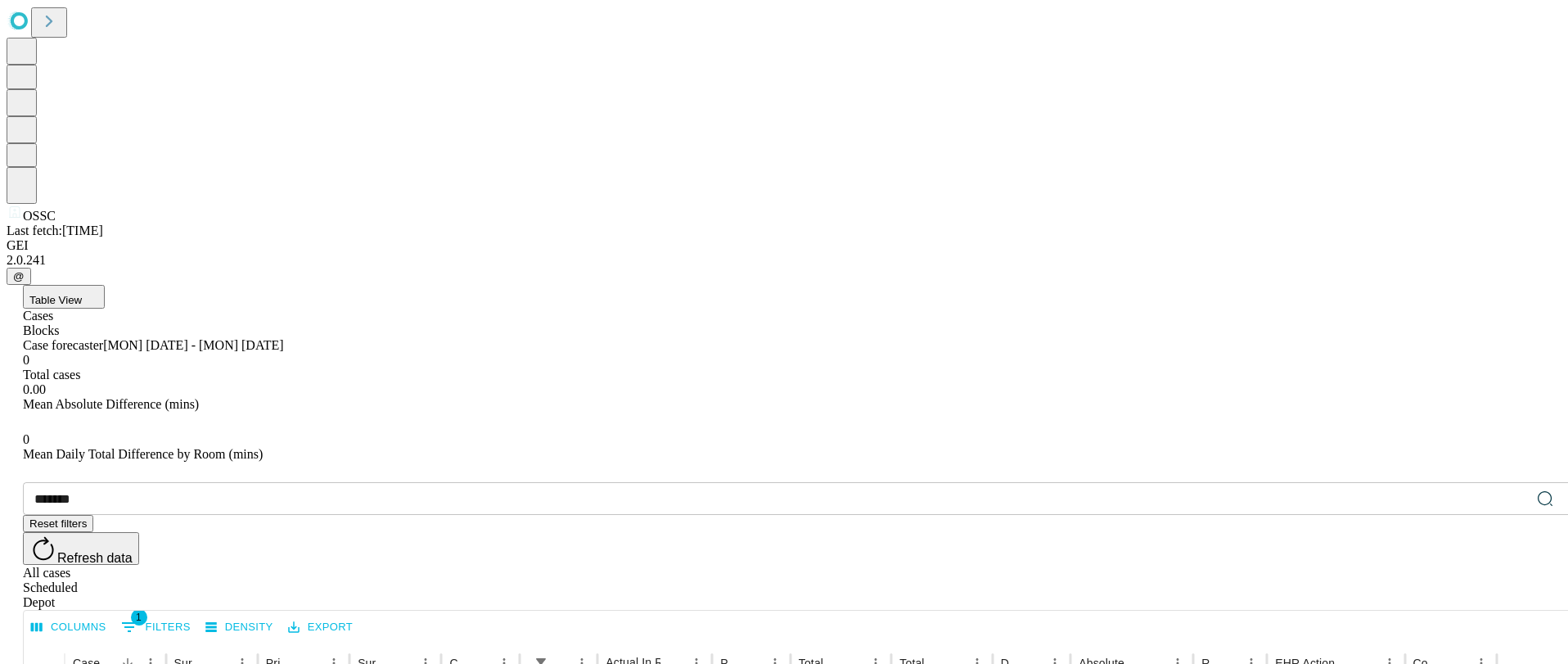 click on "All cases" at bounding box center (800, 573) 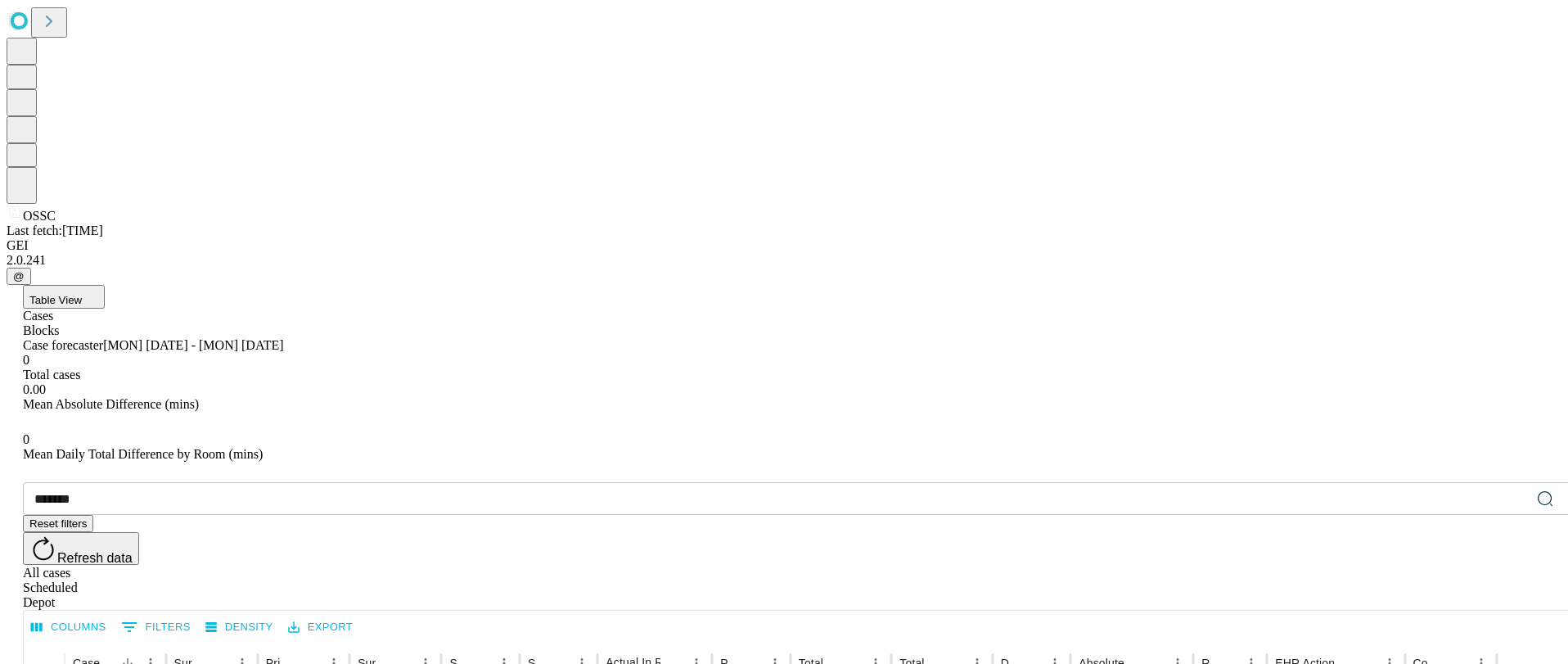 click on "Depot" at bounding box center (800, 603) 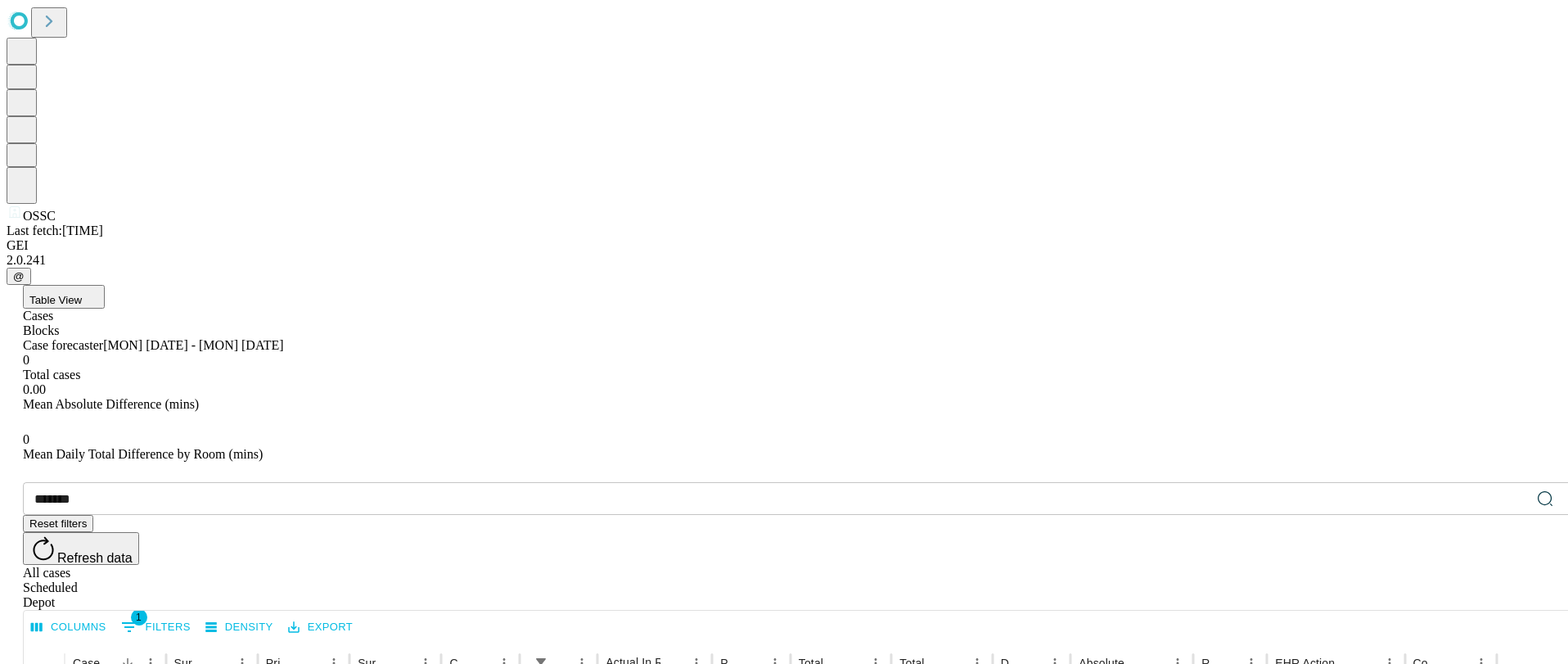 click on "All cases" at bounding box center [800, 573] 